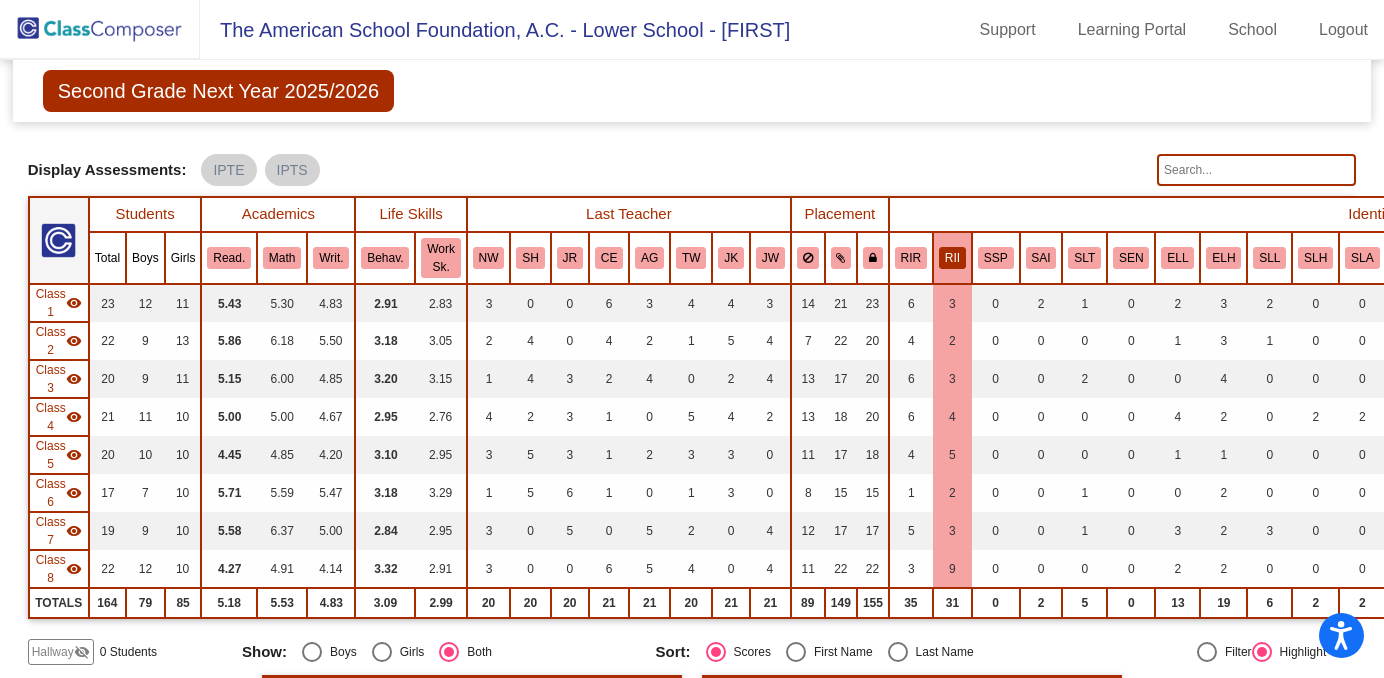 scroll, scrollTop: 0, scrollLeft: 0, axis: both 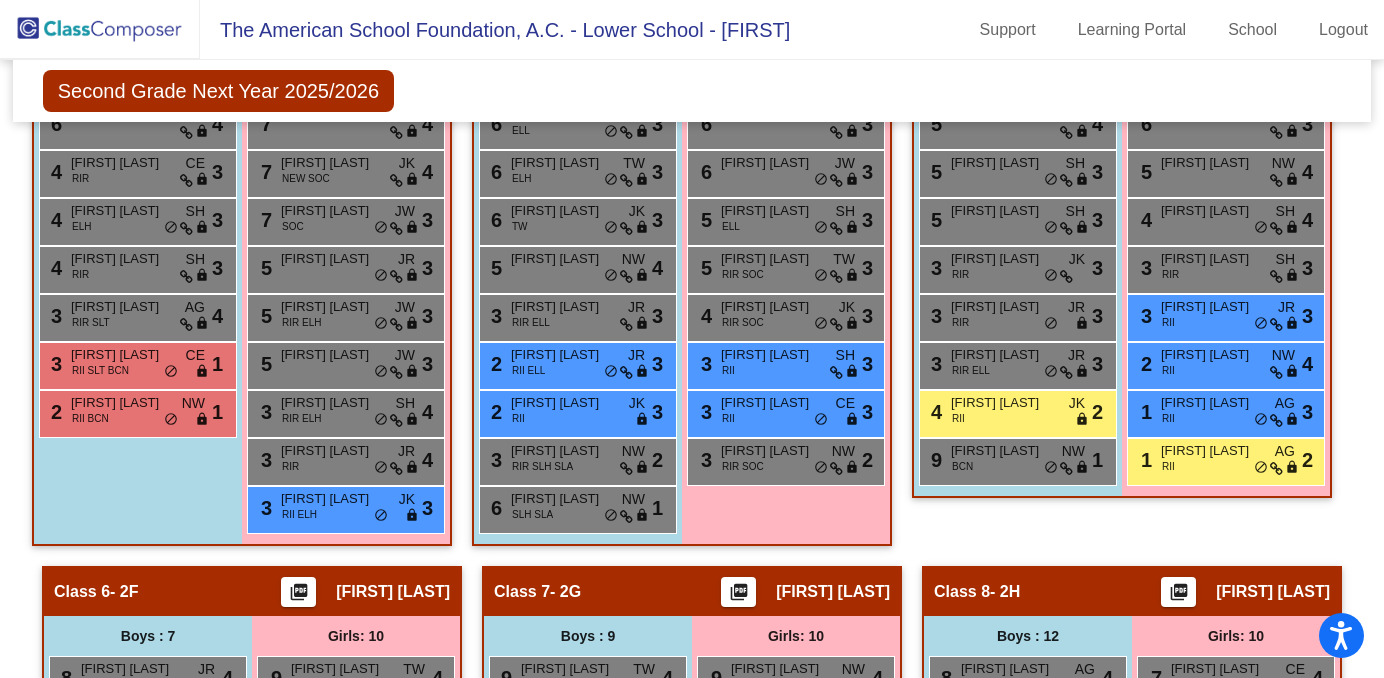 click on "Hallway   - Hallway Class  picture_as_pdf  Add Student  First Name Last Name Student Id  (Recommended)   Boy   Girl   Non Binary Add Close  Boys : 0    No Students   Girls: 0   No Students   Class 1   - 2A  picture_as_pdf Emily Dooling  Add Student  First Name Last Name Student Id  (Recommended)   Boy   Girl   Non Binary Add Close  Boys : 12  9 MICHAEL FULLER SLL CE lock do_not_disturb_alt 4 7 ALEXANDER LIN SLL CE lock do_not_disturb_alt 3 7 THEO ZAMBRANO SOC JW lock do_not_disturb_alt 3 5 HYEONSEO NA ELH JK lock do_not_disturb_alt 4 5 JAYDEN ZEKAI ZOU NW lock do_not_disturb_alt 3 3 ANDRES LOSCOS RIR SAI SOC AG lock do_not_disturb_alt 4 3 JACINTO DAVILA RIR ELH AG lock do_not_disturb_alt 3 9 MAX DANA CE lock do_not_disturb_alt 2 9 MARIO CAVAGNOLO SOC AG lock do_not_disturb_alt 2 8 LORENZO FERNANDEZ VARELA SOC NW lock do_not_disturb_alt 2 2 PABLO CESPEDES RII JW lock do_not_disturb_alt 2 2 JUAN PABLO DIAZ RIR SOC NW lock do_not_disturb_alt 2 Girls: 11 8 MARIA MENDOZA CE lock do_not_disturb_alt 3 8 SOC TW" 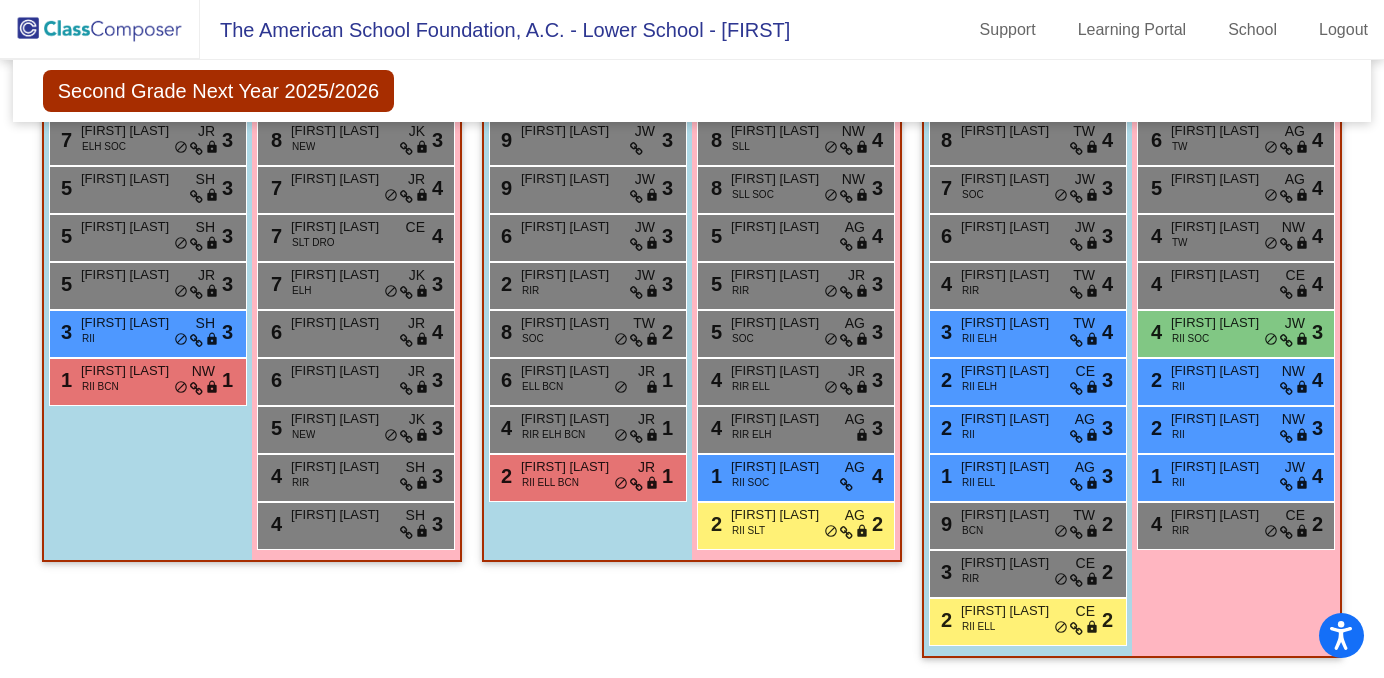 scroll, scrollTop: 2125, scrollLeft: 0, axis: vertical 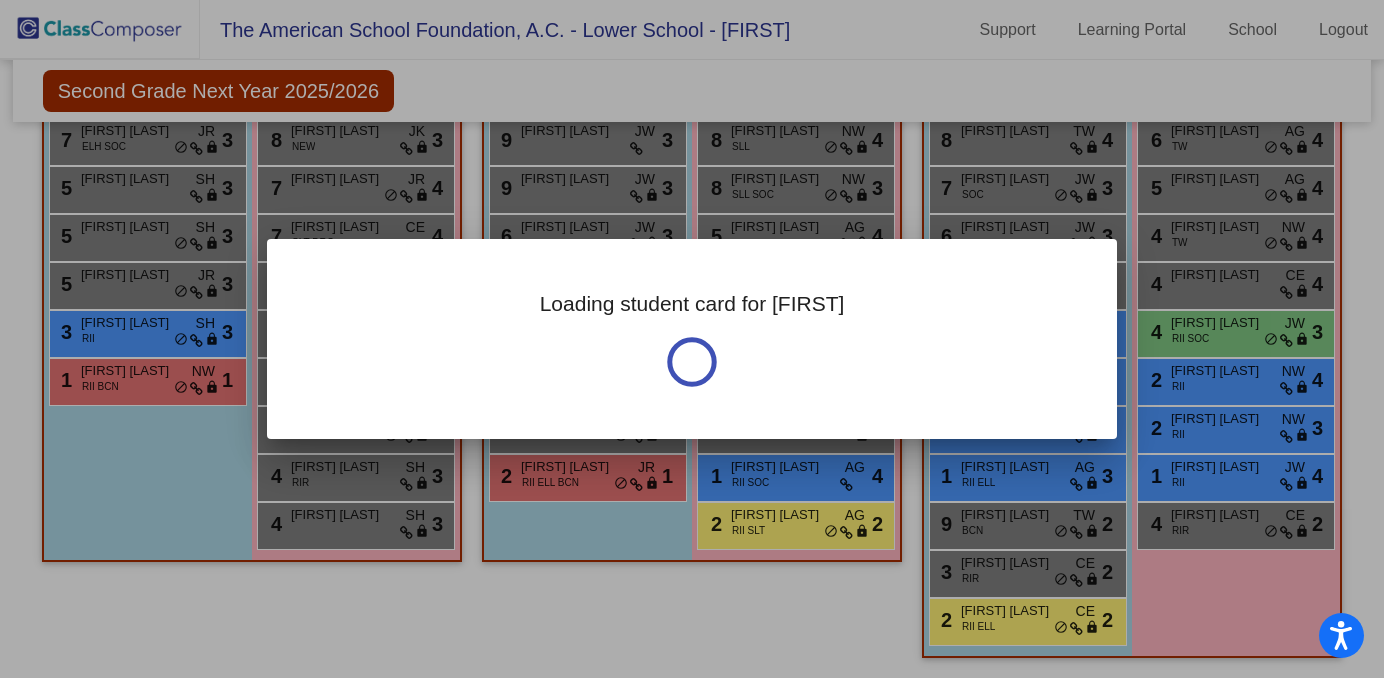 click at bounding box center [692, 339] 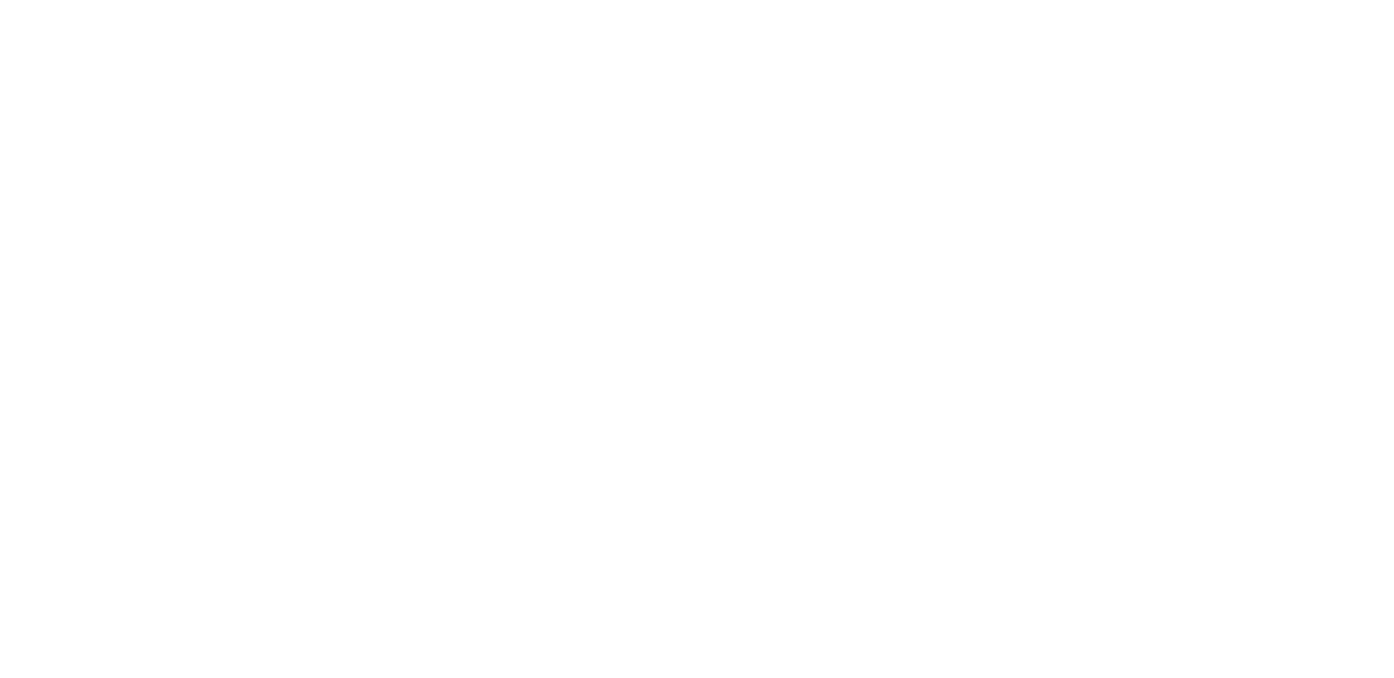 scroll, scrollTop: 0, scrollLeft: 0, axis: both 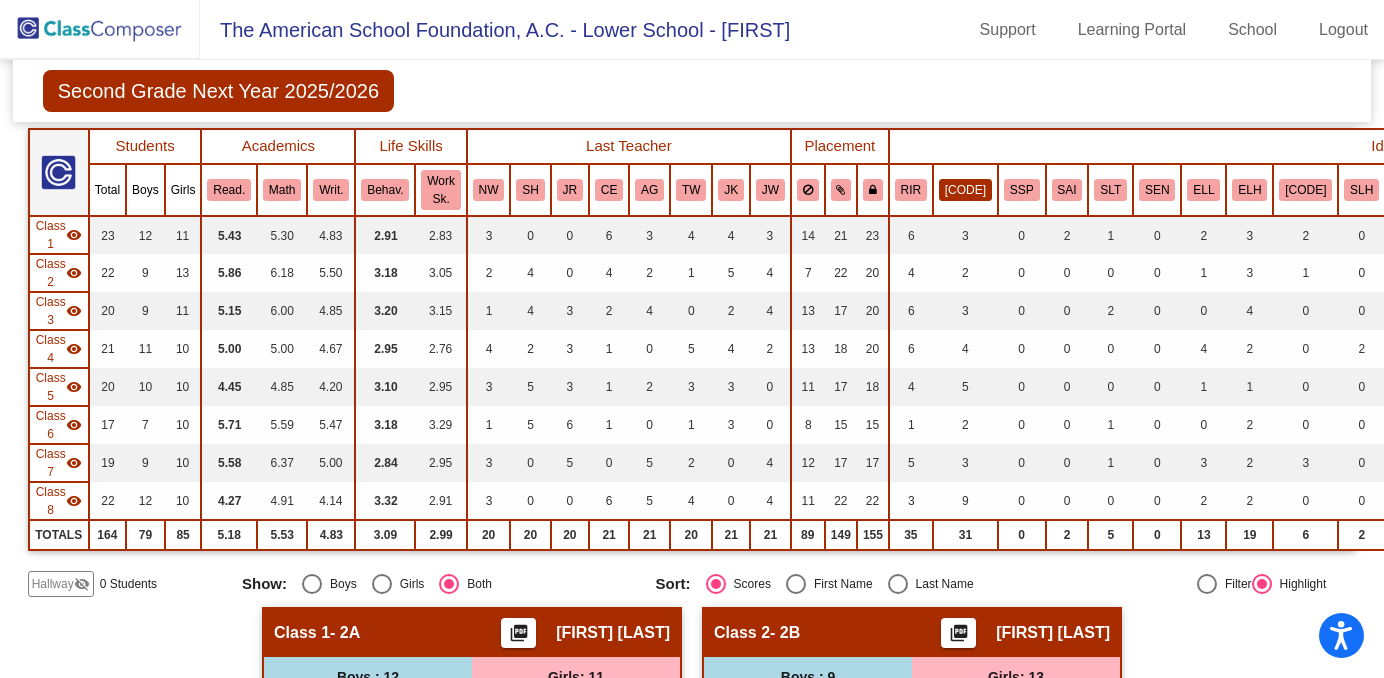 click on "[CODE]" 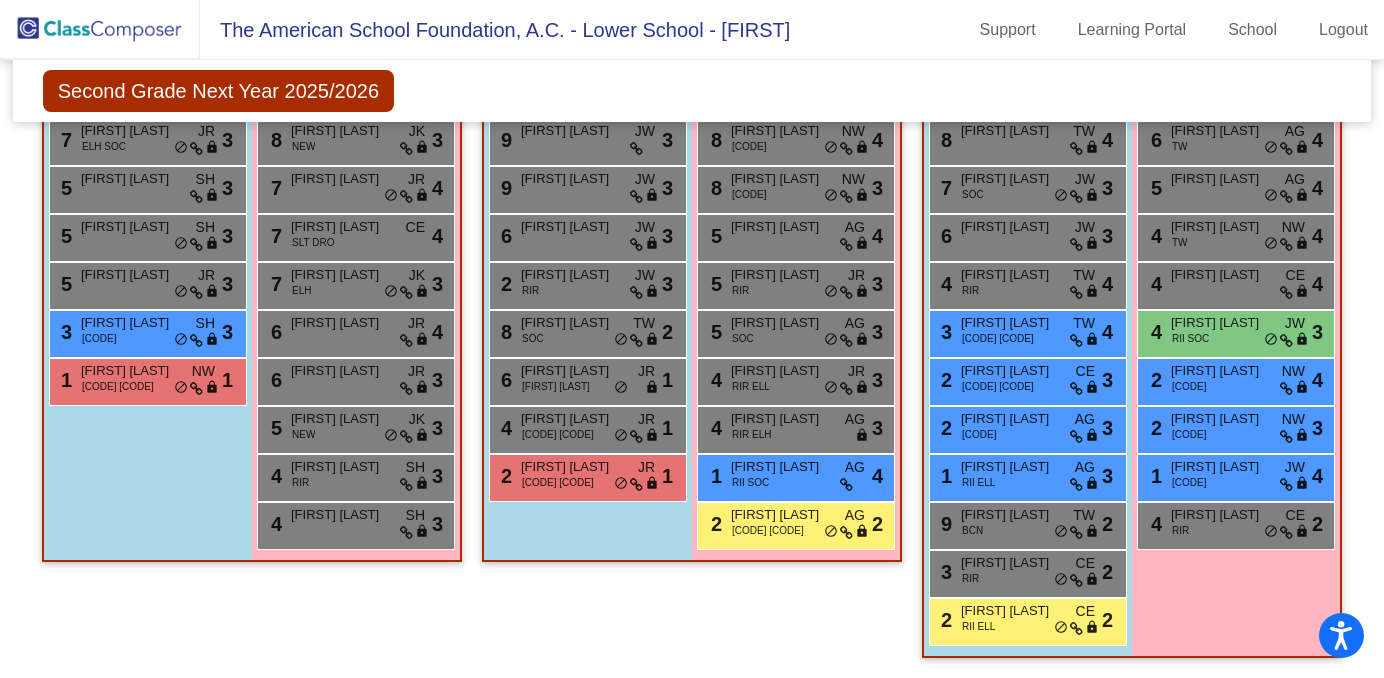 scroll, scrollTop: 2137, scrollLeft: 0, axis: vertical 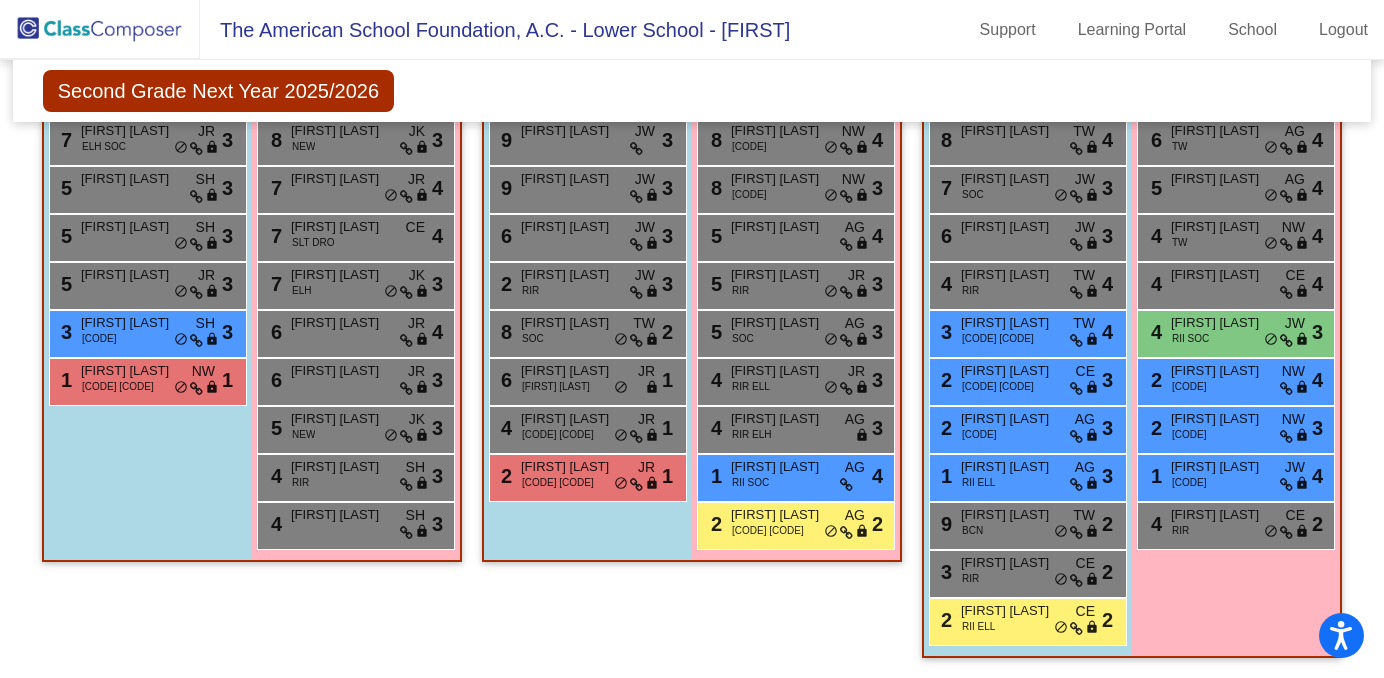 click on "[FIRST] [LAST]" at bounding box center [1211, -183] 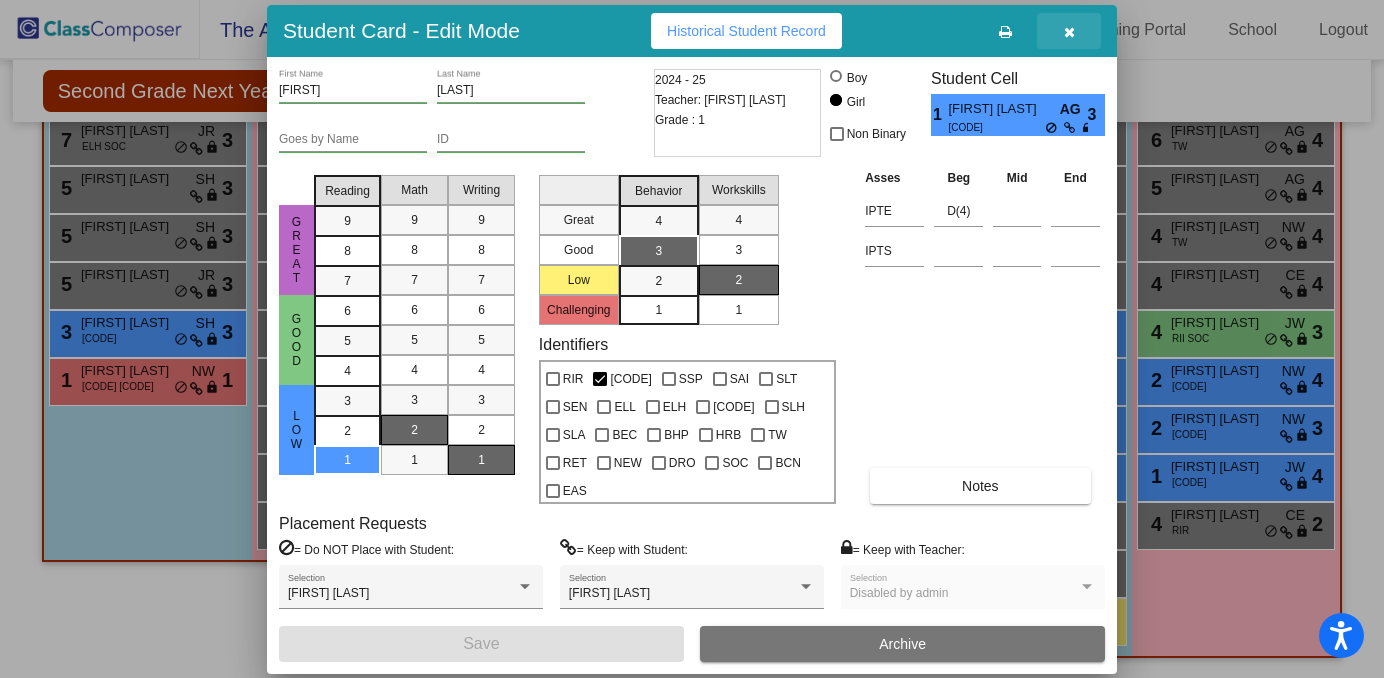 click at bounding box center [1069, 31] 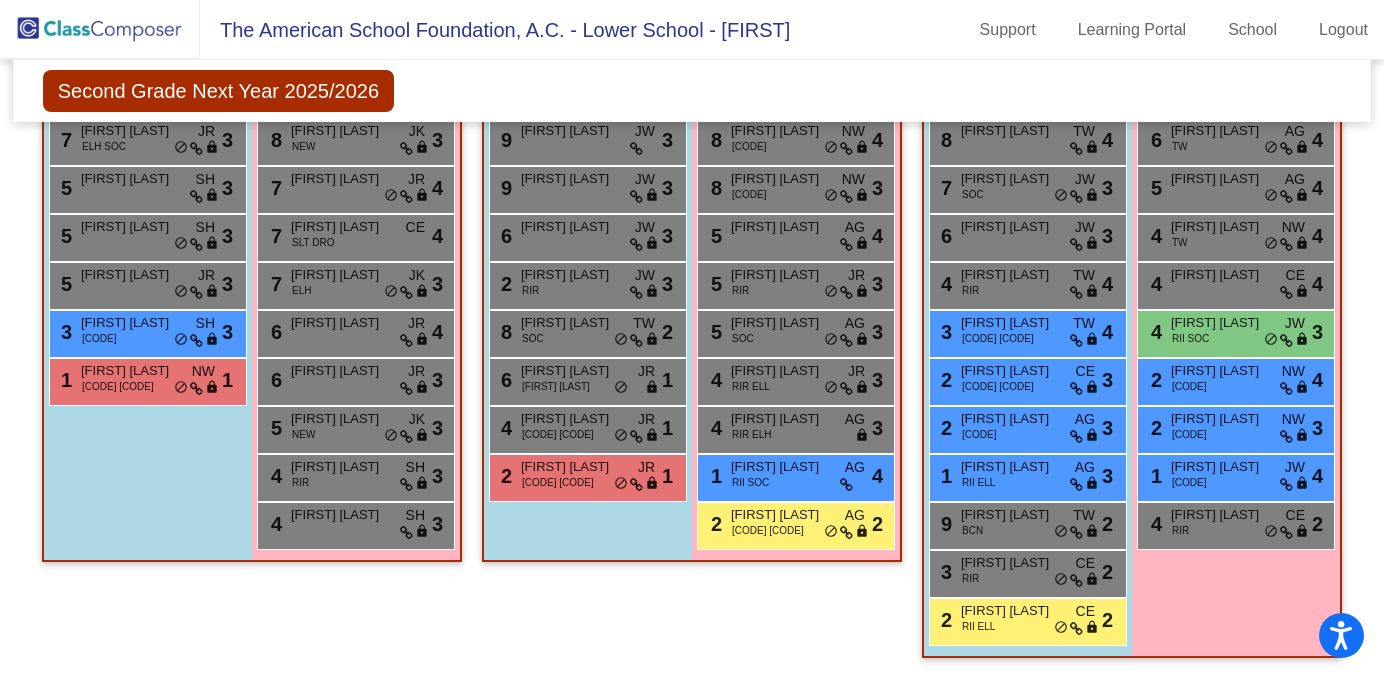 click on "2 [FIRST] [LAST] RII NW lock do_not_disturb_alt 4" at bounding box center [1225, -223] 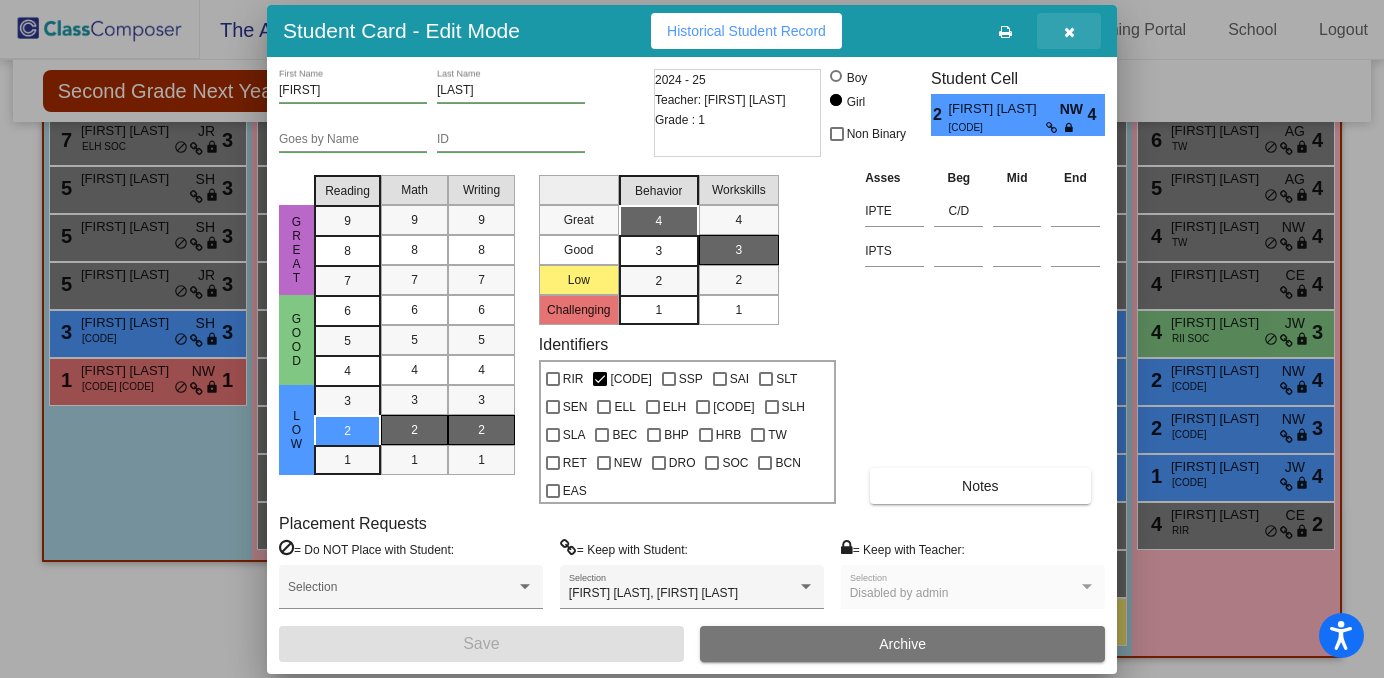 click at bounding box center (1069, 32) 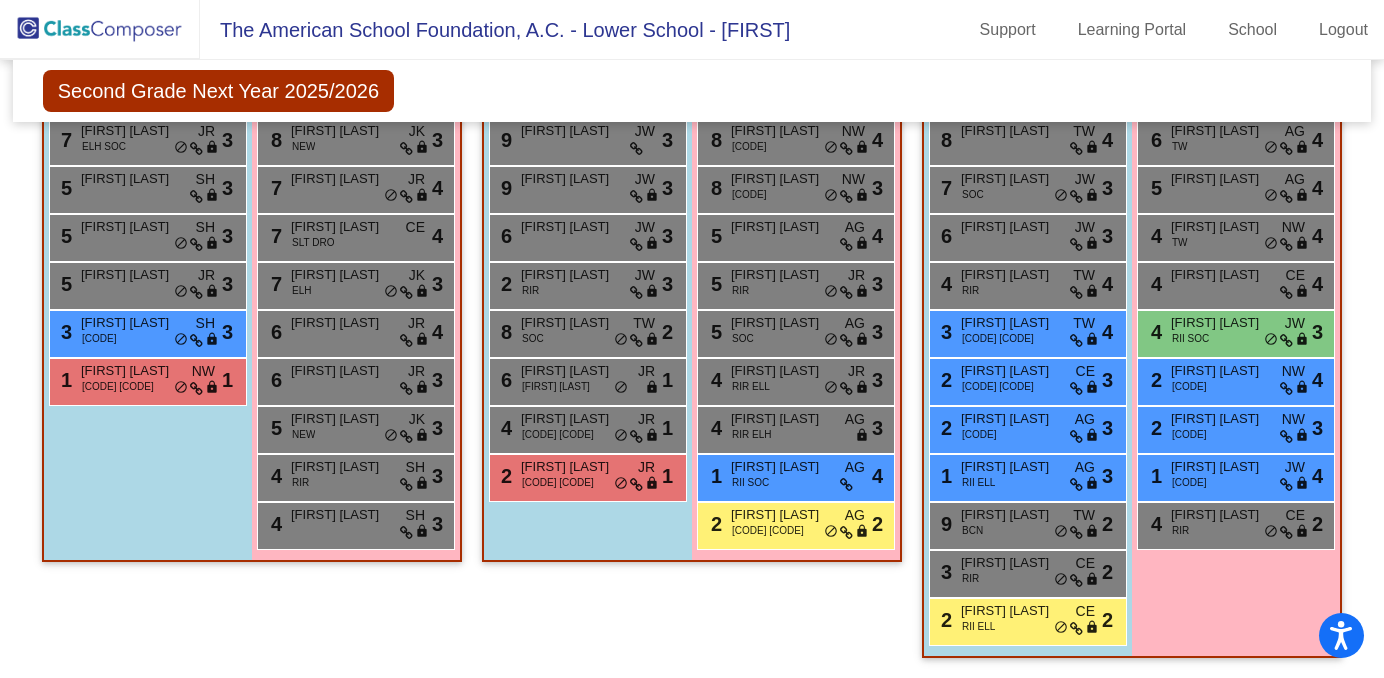 click on "[FIRST] [LAST]" at bounding box center (1211, -279) 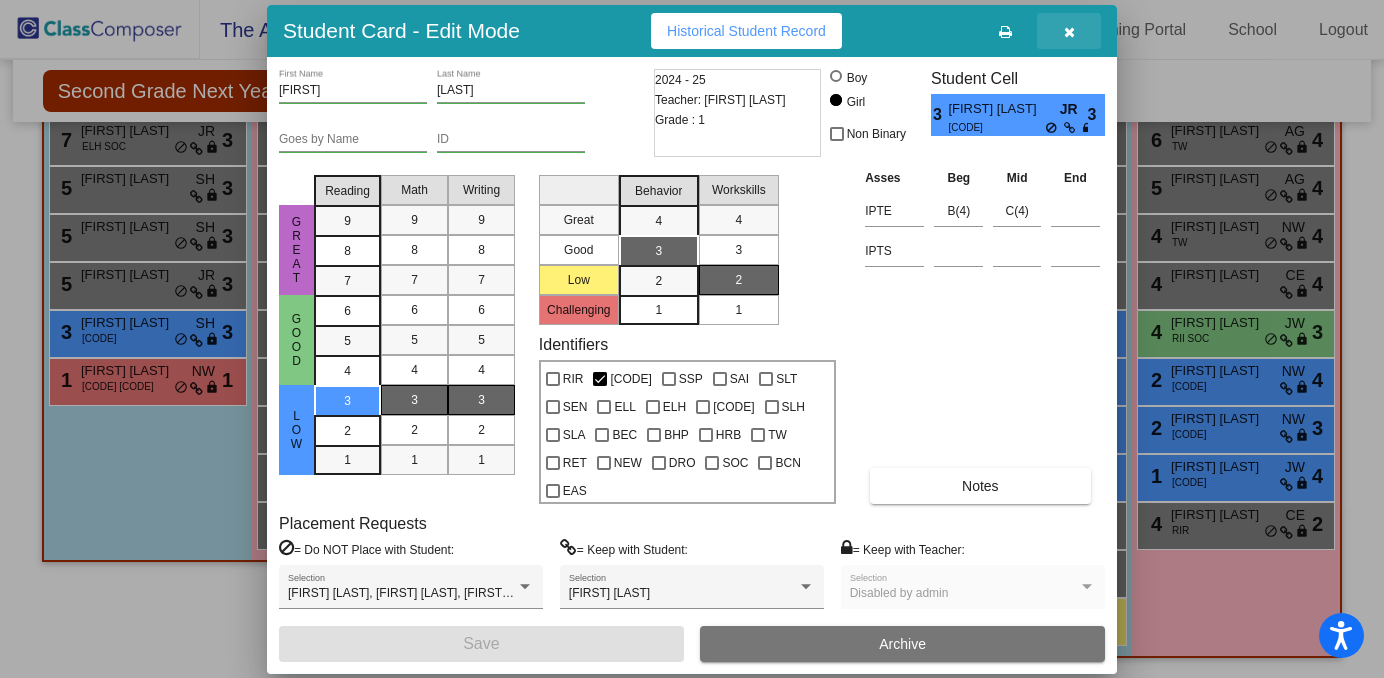 click at bounding box center [1069, 32] 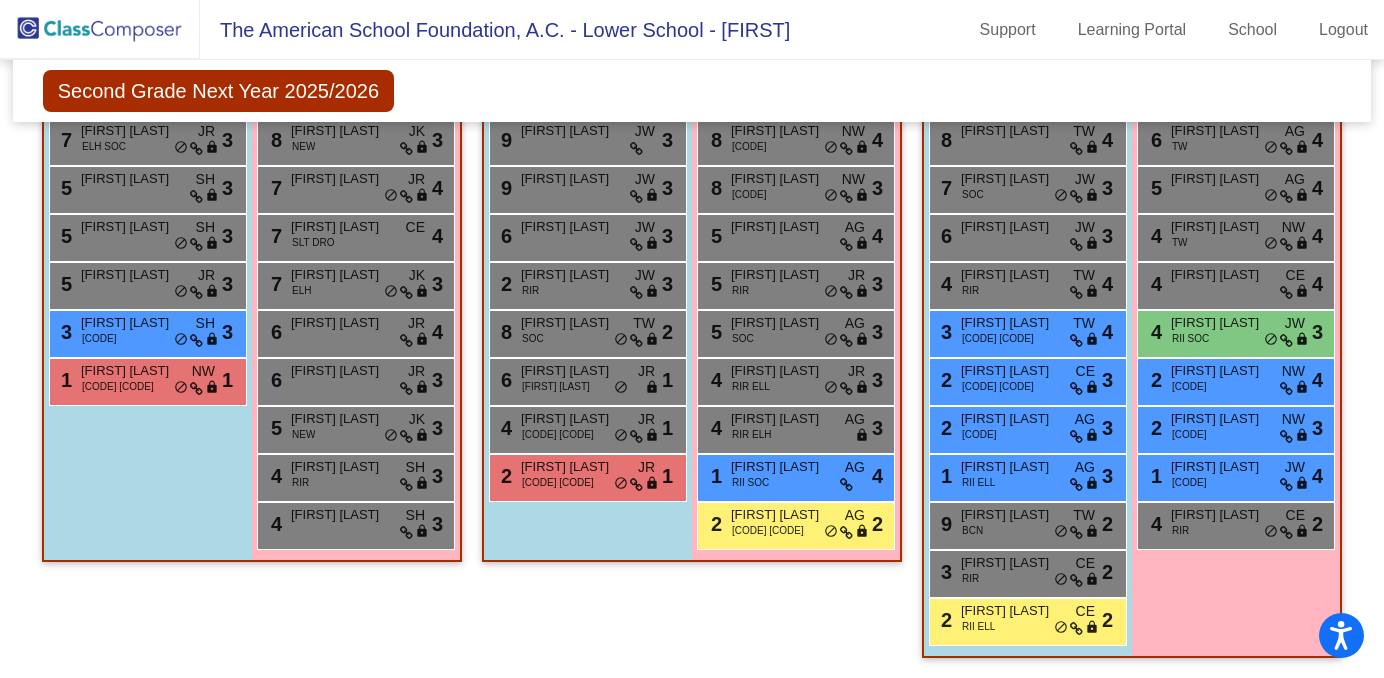 scroll, scrollTop: 2596, scrollLeft: 0, axis: vertical 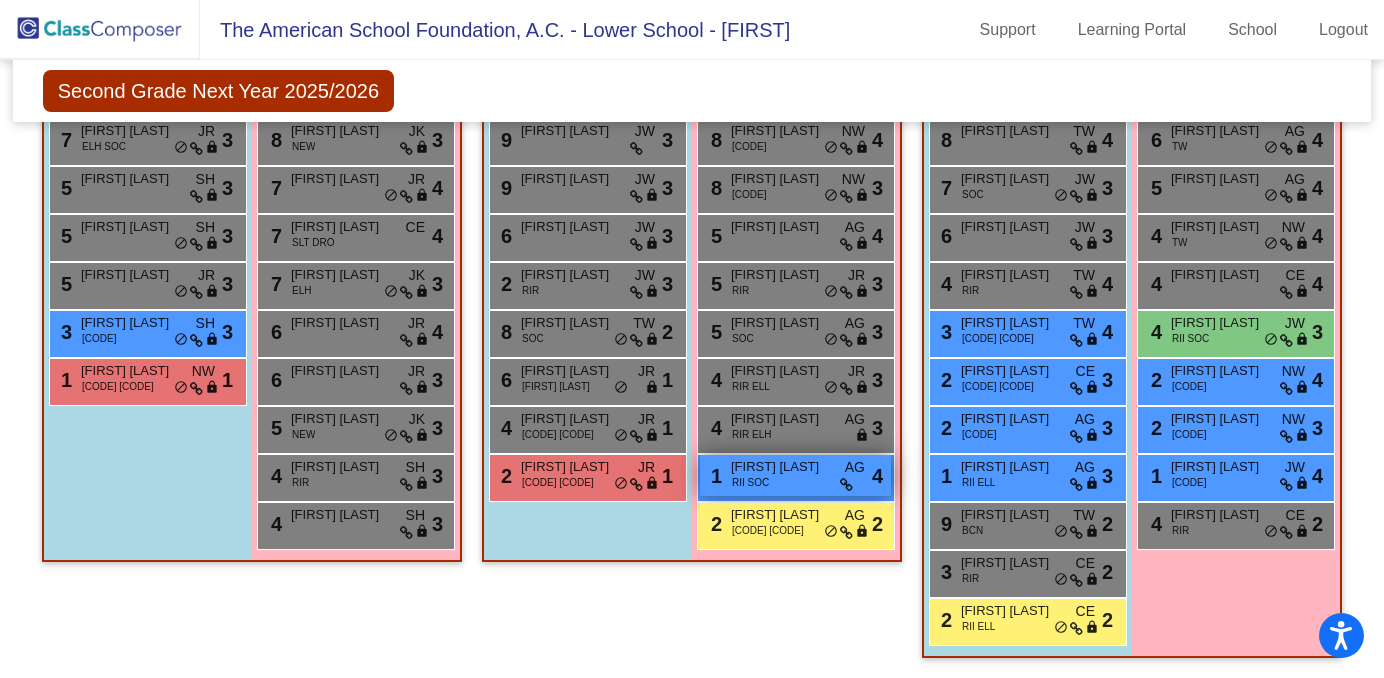 click on "[NUMBER] [FIRST] [LAST] RII [CODE] [CODE] lock do_not_disturb_alt [NUMBER]" at bounding box center [795, 475] 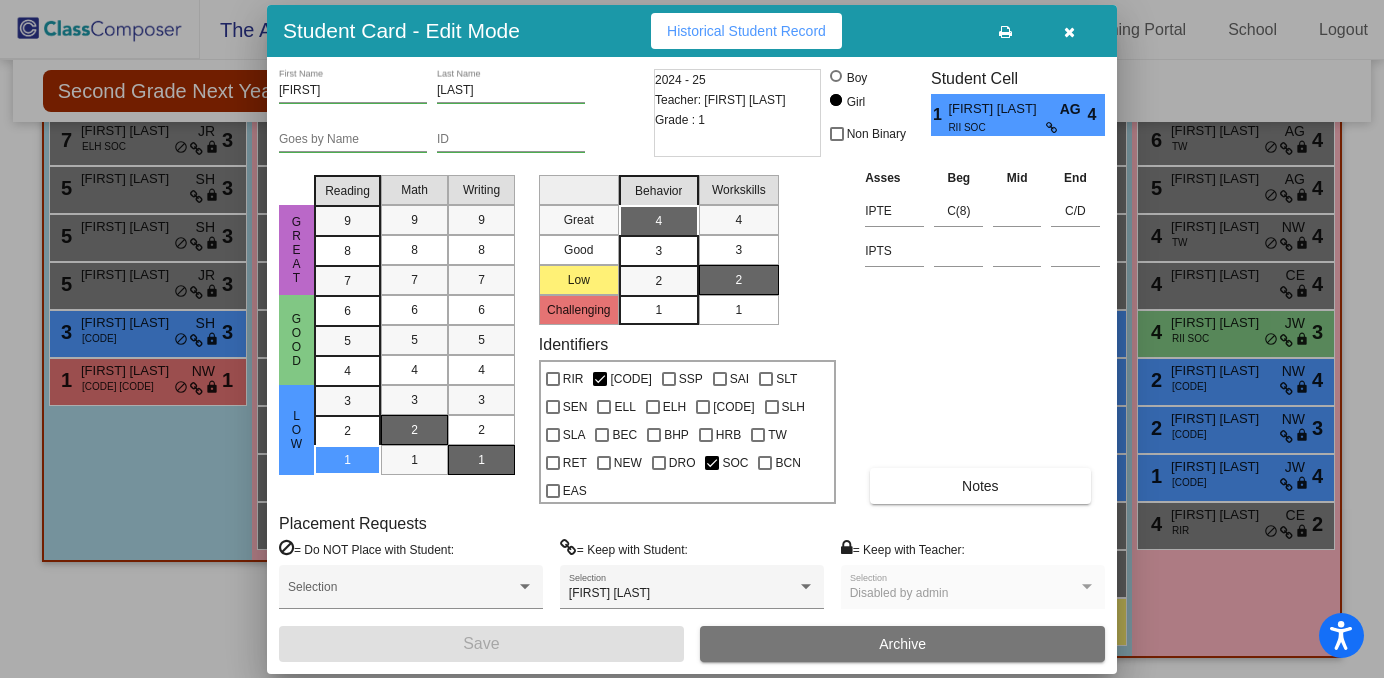 click at bounding box center (1069, 32) 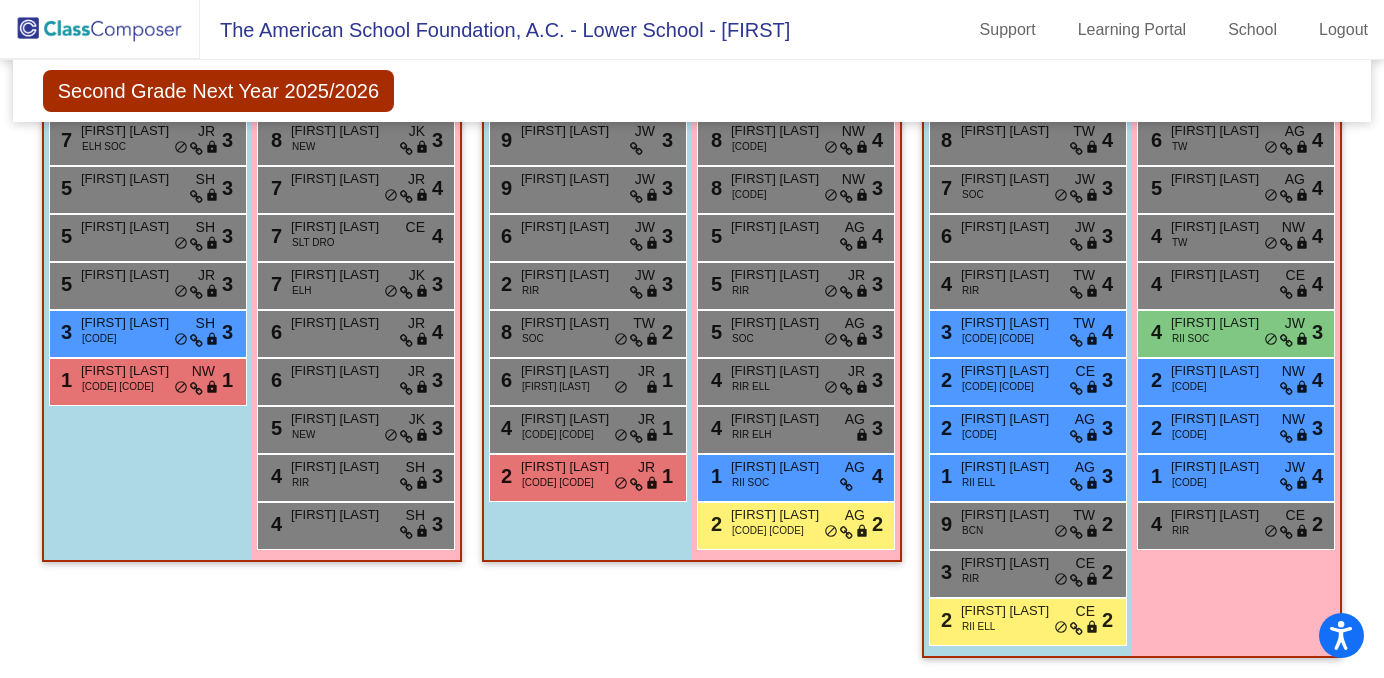 scroll, scrollTop: 2702, scrollLeft: 0, axis: vertical 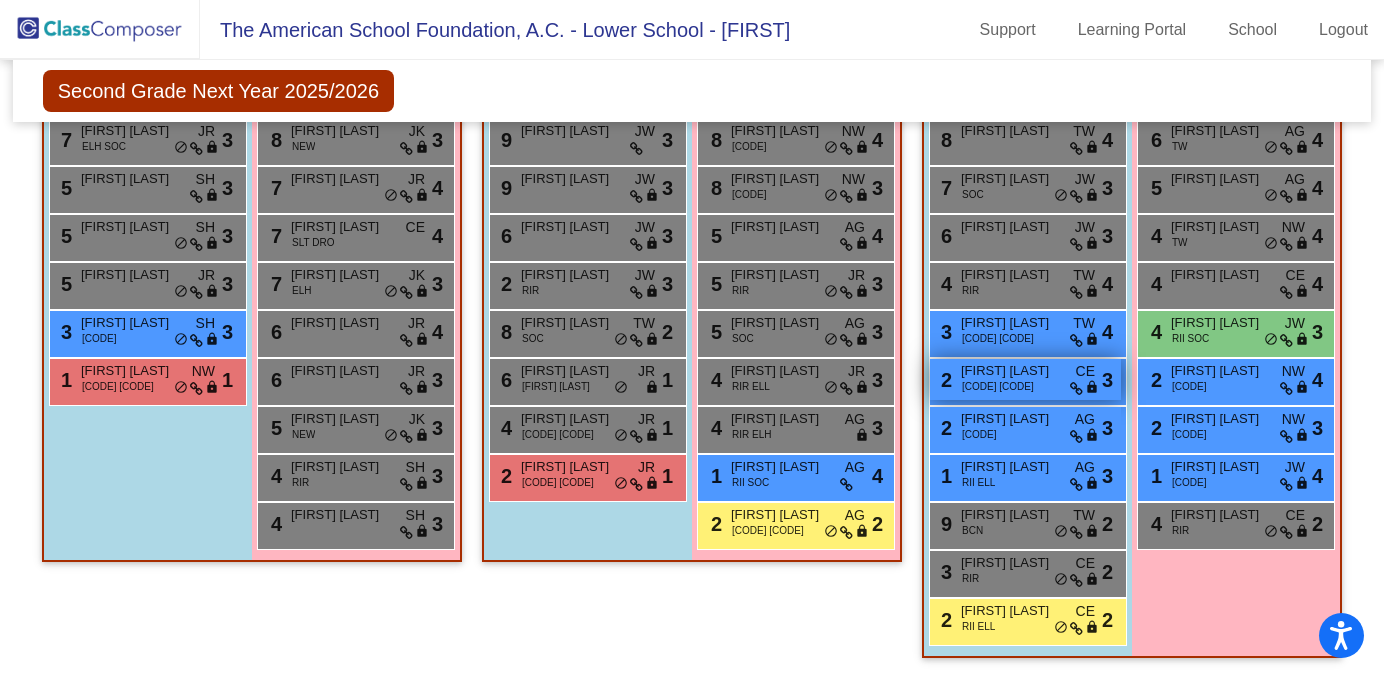 click on "[NUMBER] [FIRST] [LAST] RIR [CODE] [CODE] lock do_not_disturb_alt [NUMBER]" at bounding box center (1025, 379) 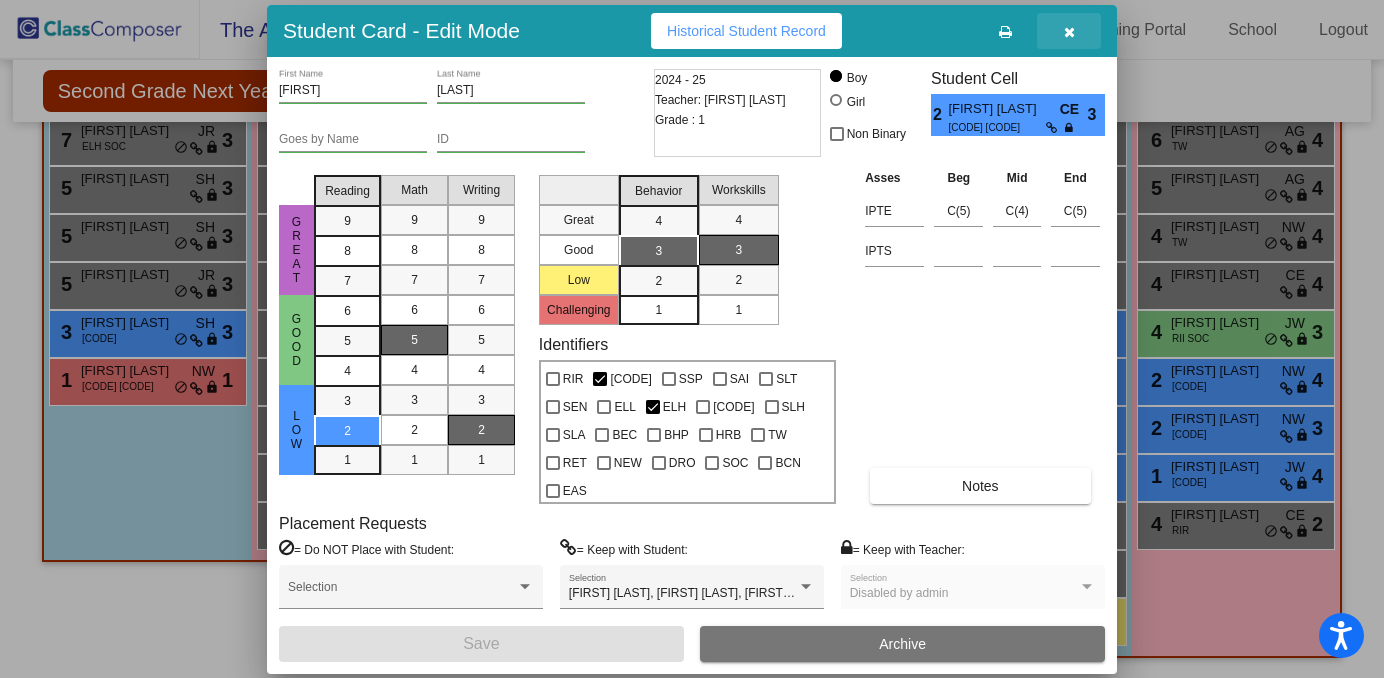 click at bounding box center [1069, 32] 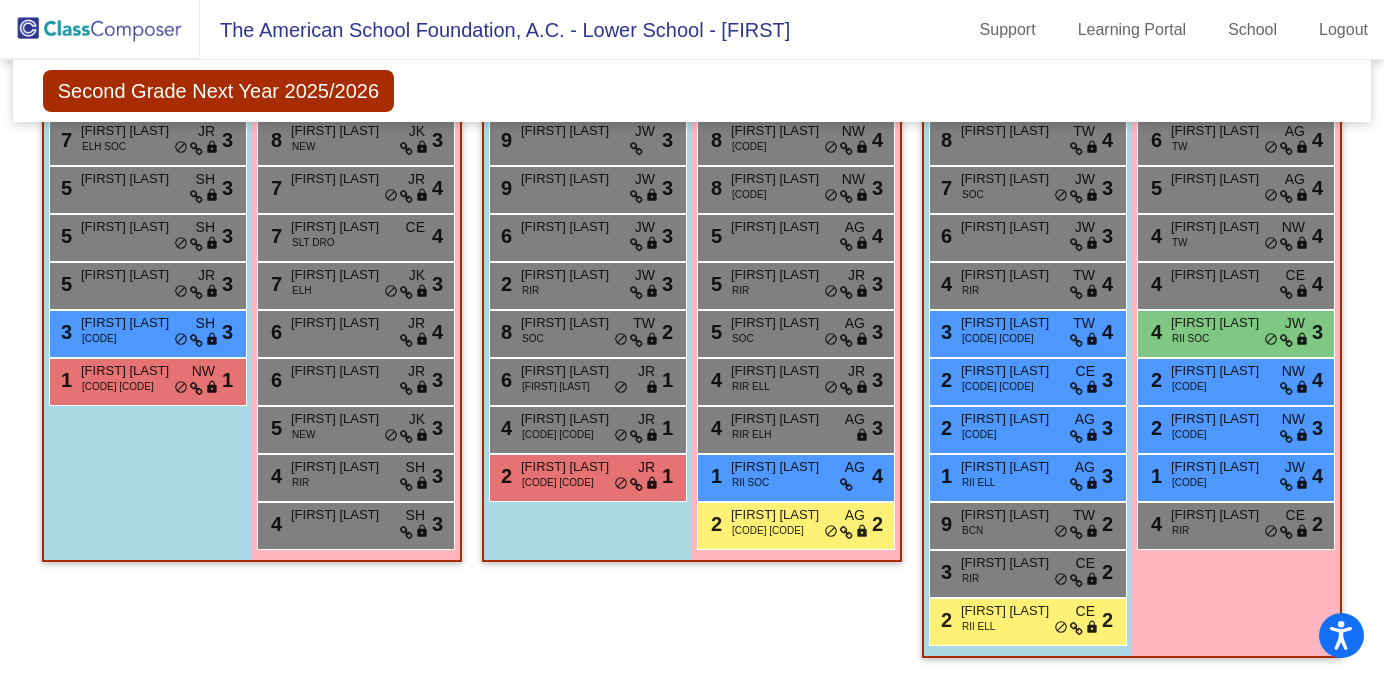 scroll, scrollTop: 2702, scrollLeft: 0, axis: vertical 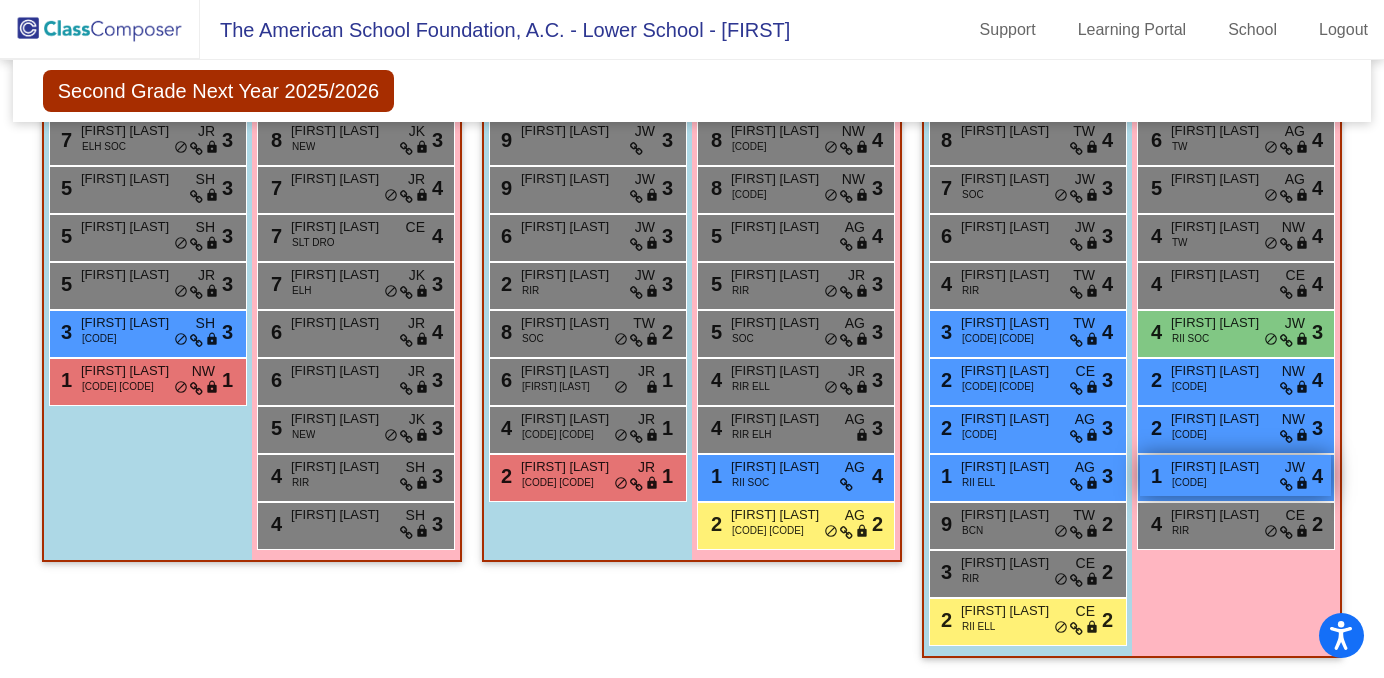 click on "[FIRST] [LAST]" at bounding box center [1221, 467] 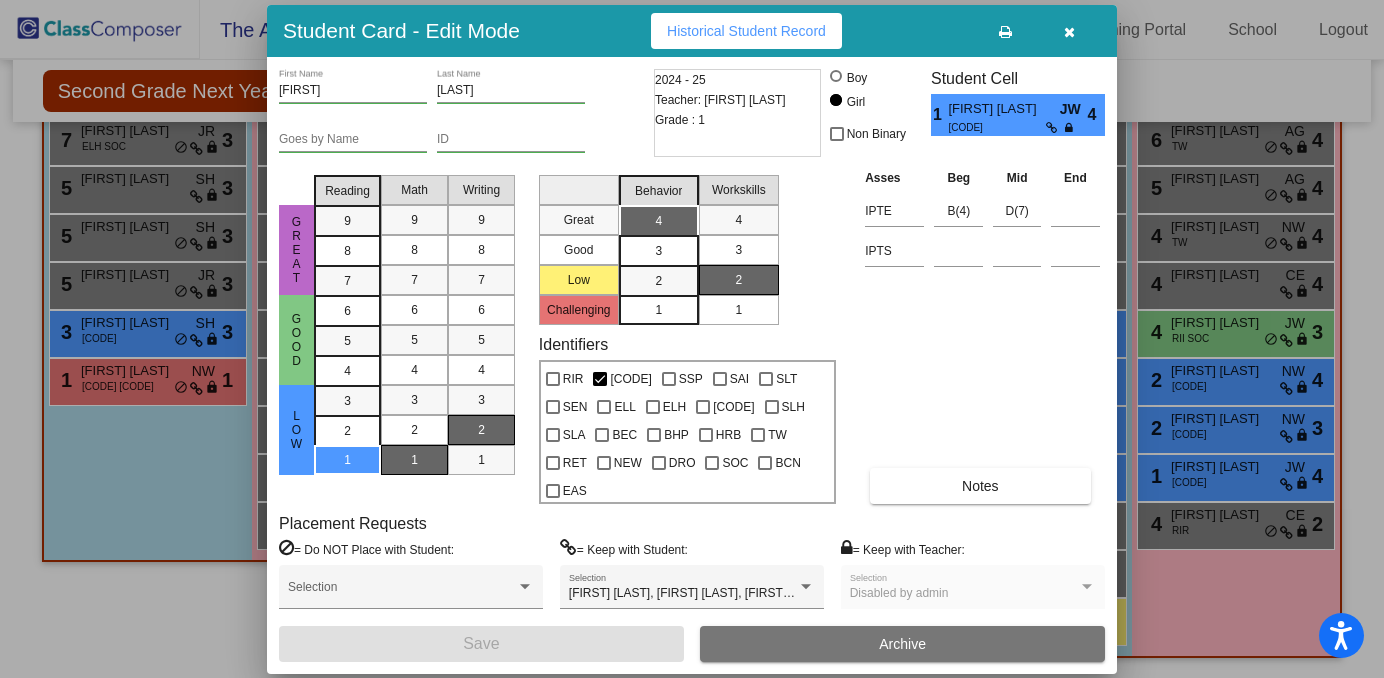 click at bounding box center (1069, 32) 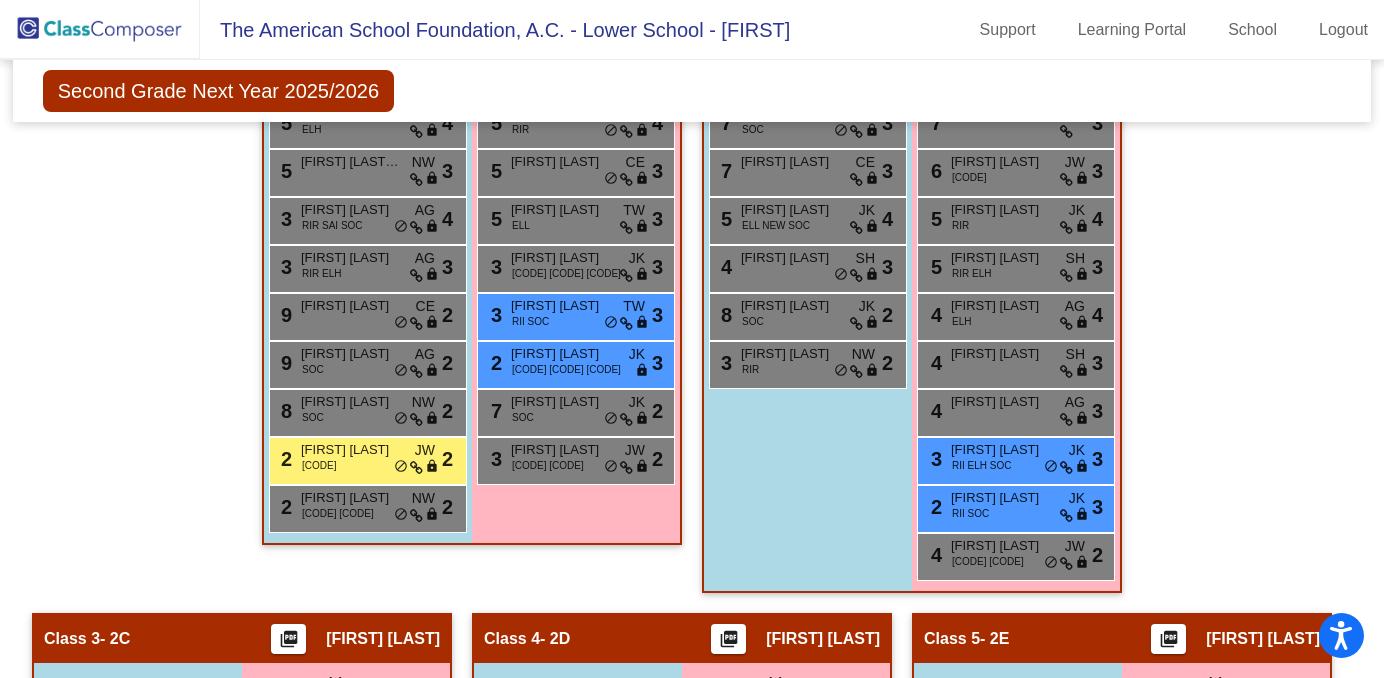 scroll, scrollTop: 0, scrollLeft: 0, axis: both 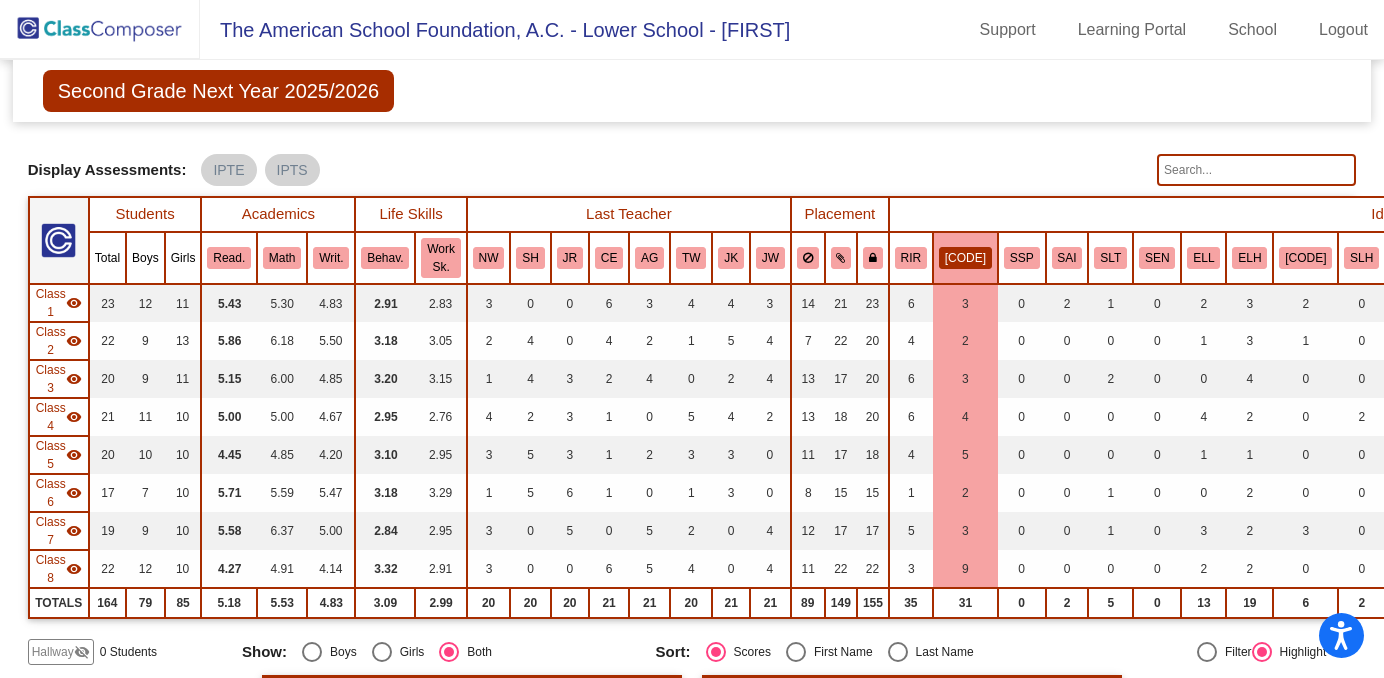 click on "[CODE]" 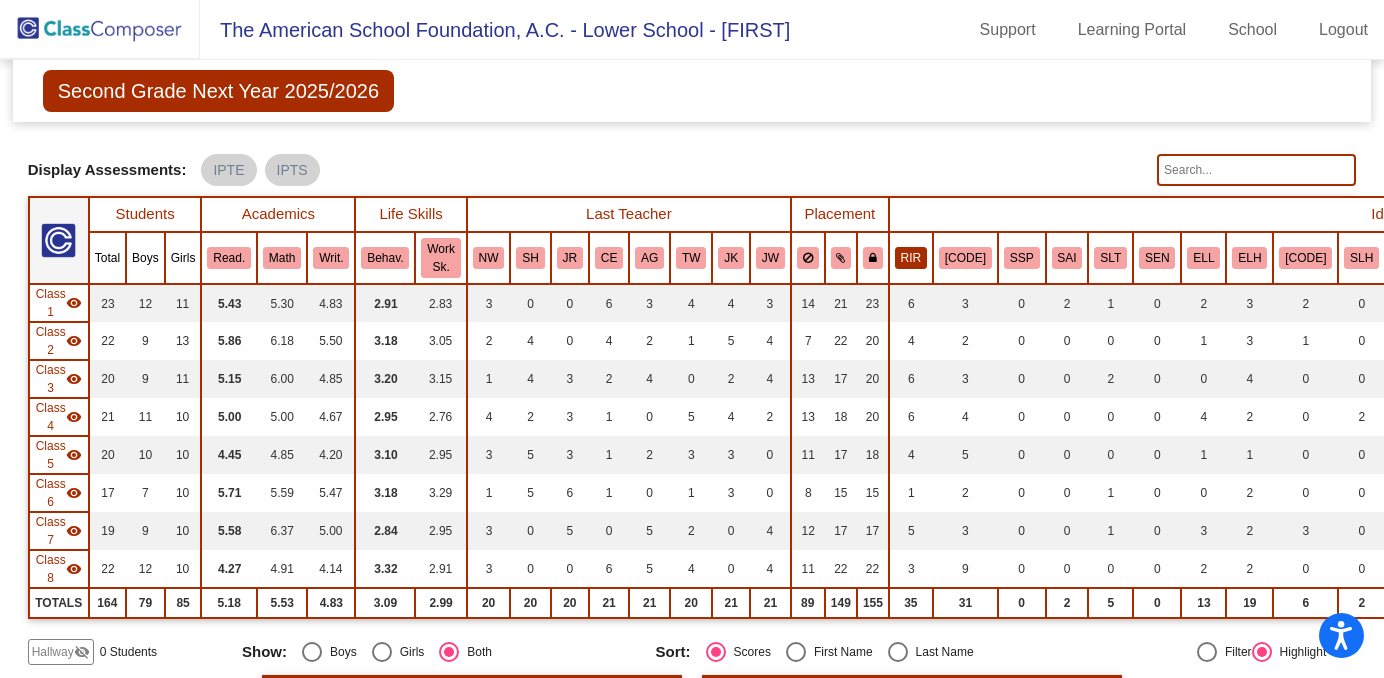 click on "RIR" 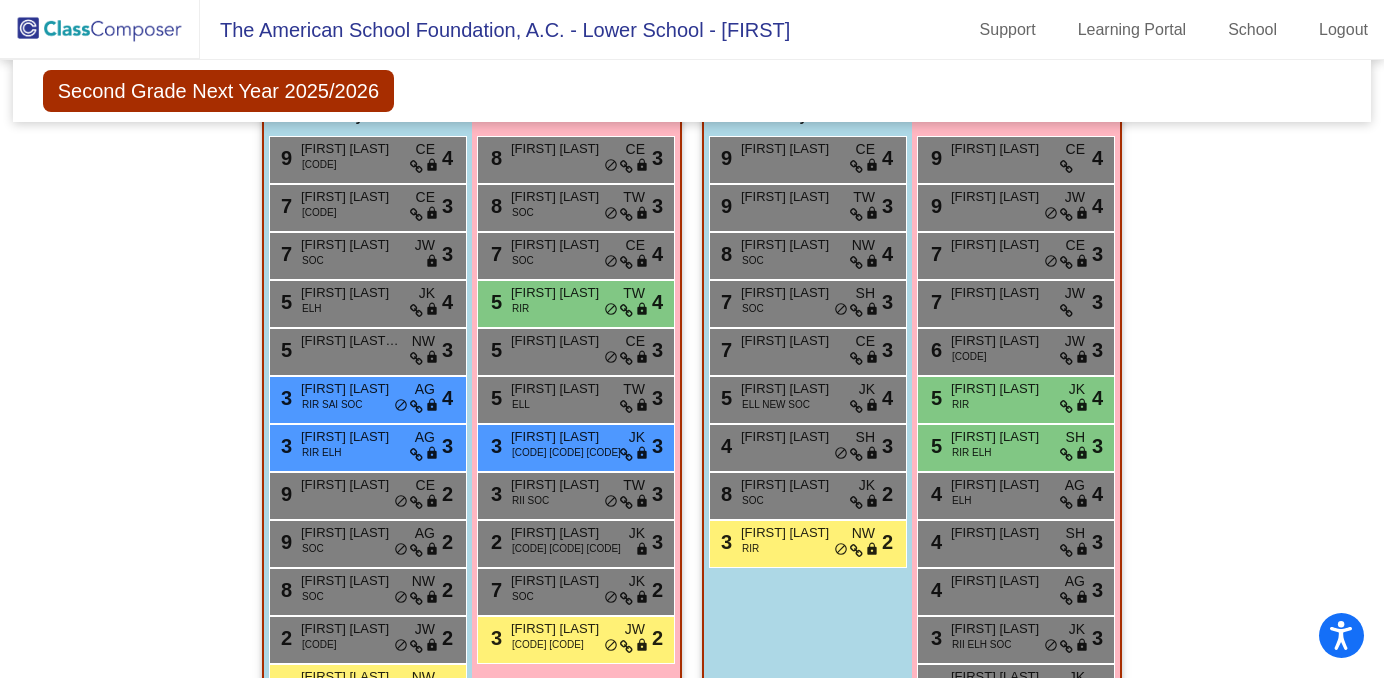 scroll, scrollTop: 634, scrollLeft: 0, axis: vertical 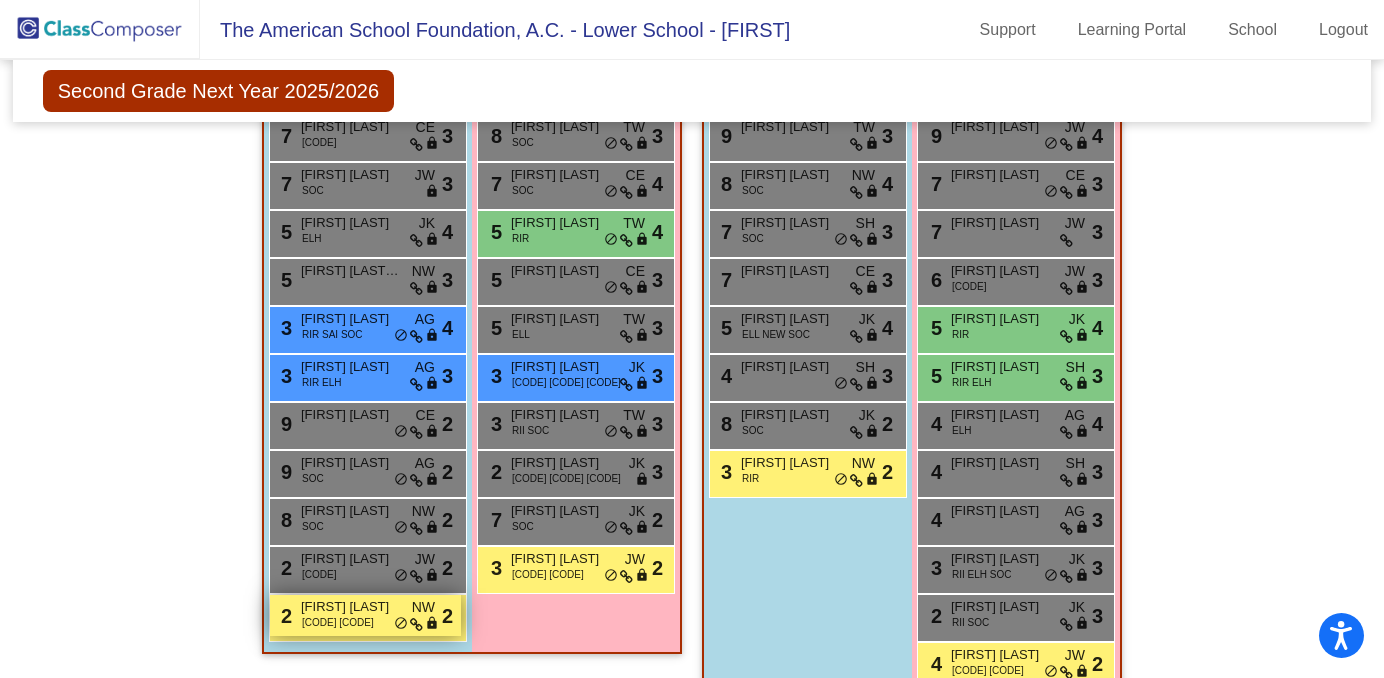click on "[NUMBER] [FIRST] [LAST] RIR [CODE] [CODE] lock do_not_disturb_alt [NUMBER]" at bounding box center [365, 615] 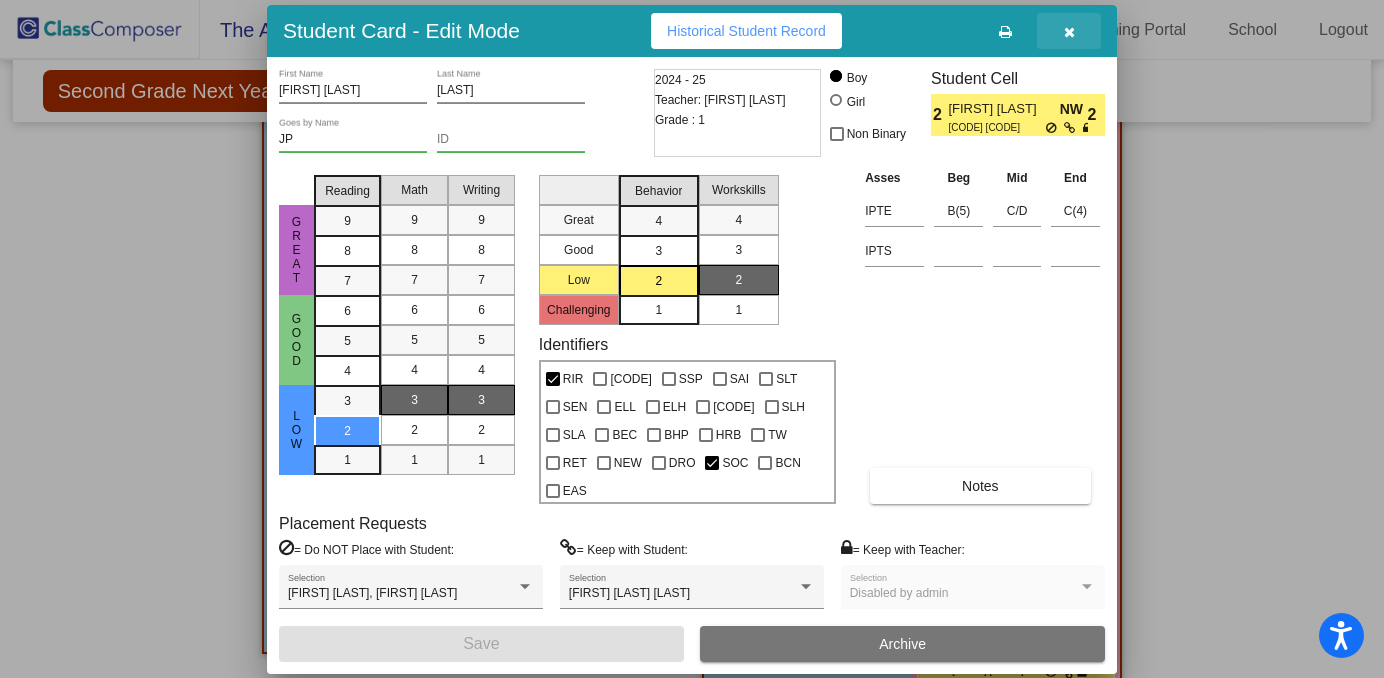 click at bounding box center (1069, 31) 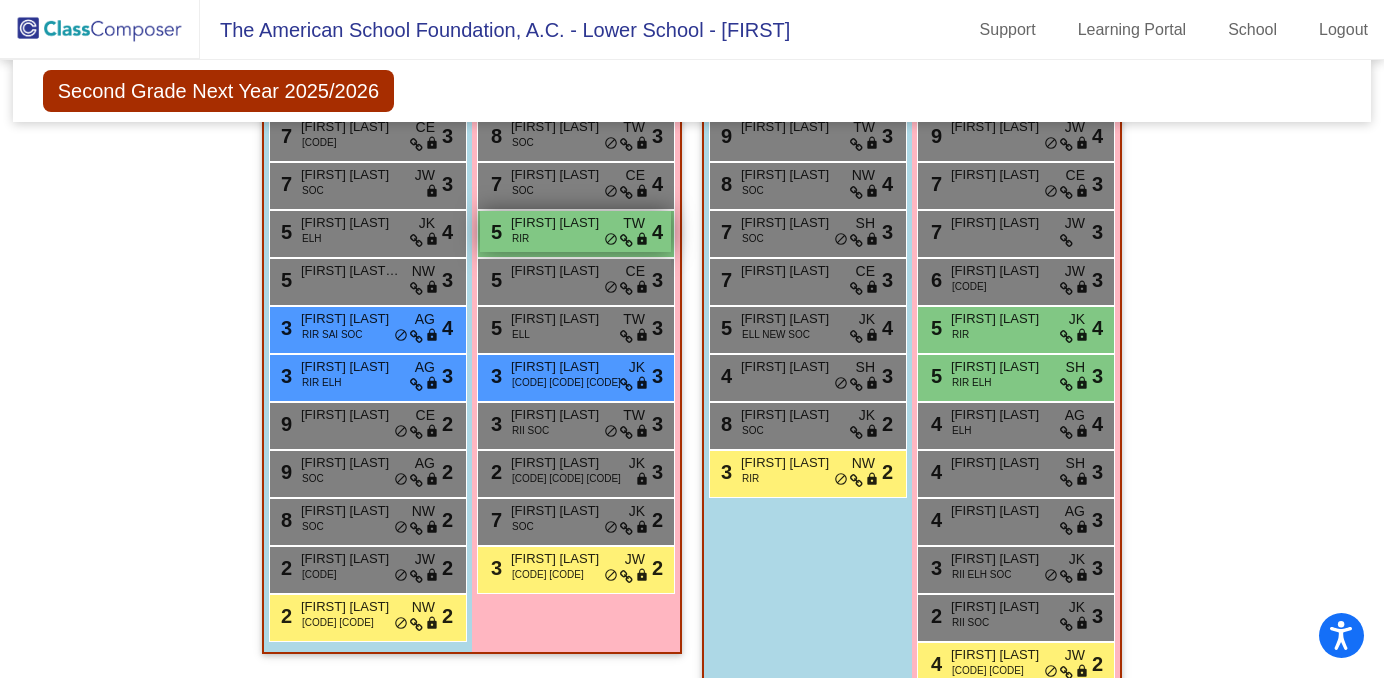 click on "5 [FIRST] [LAST] RIR TW lock do_not_disturb_alt 4" at bounding box center [575, 231] 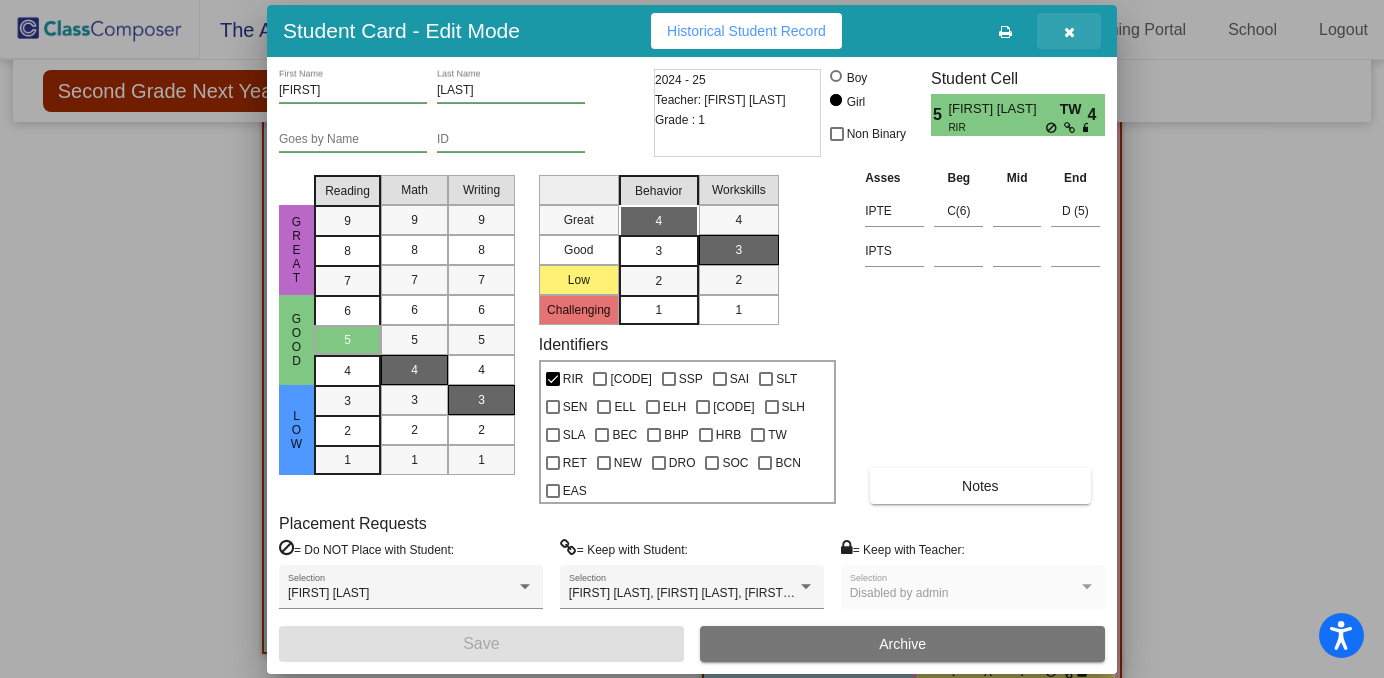 click at bounding box center (1069, 32) 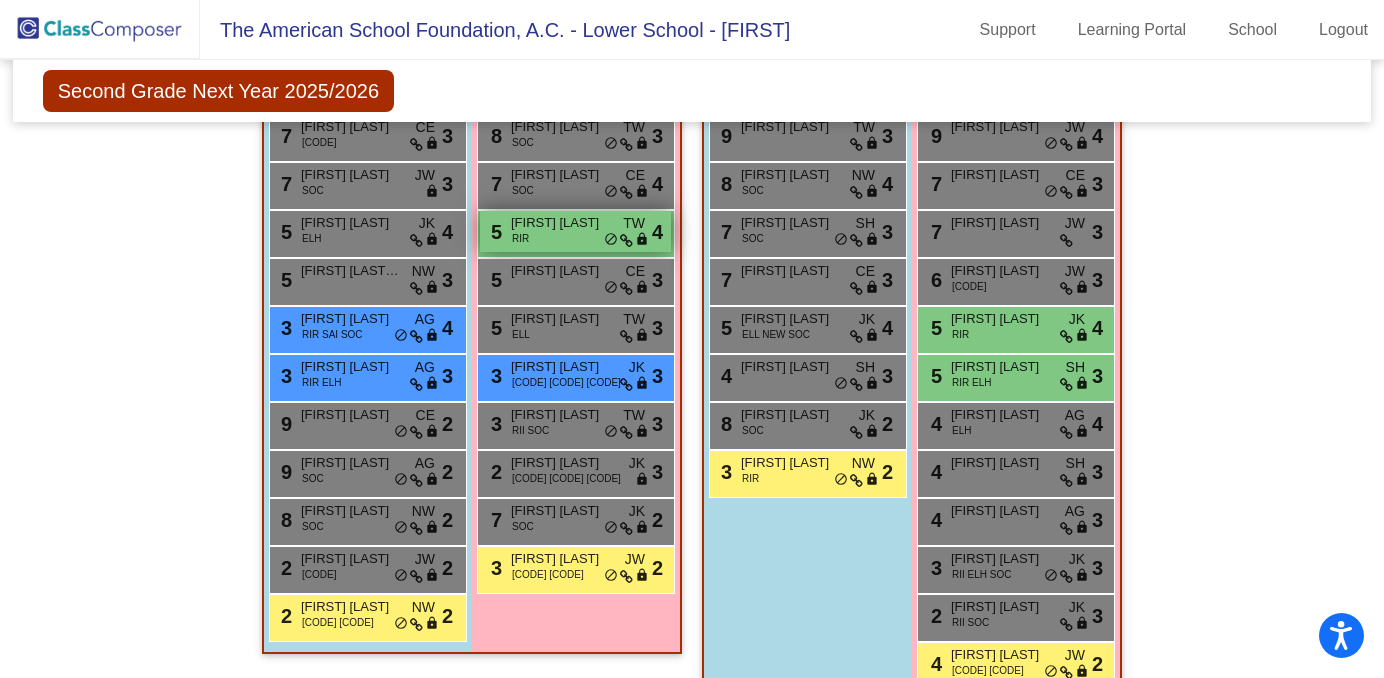 click on "5 [FIRST] [LAST] RIR TW lock do_not_disturb_alt 4" at bounding box center [575, 231] 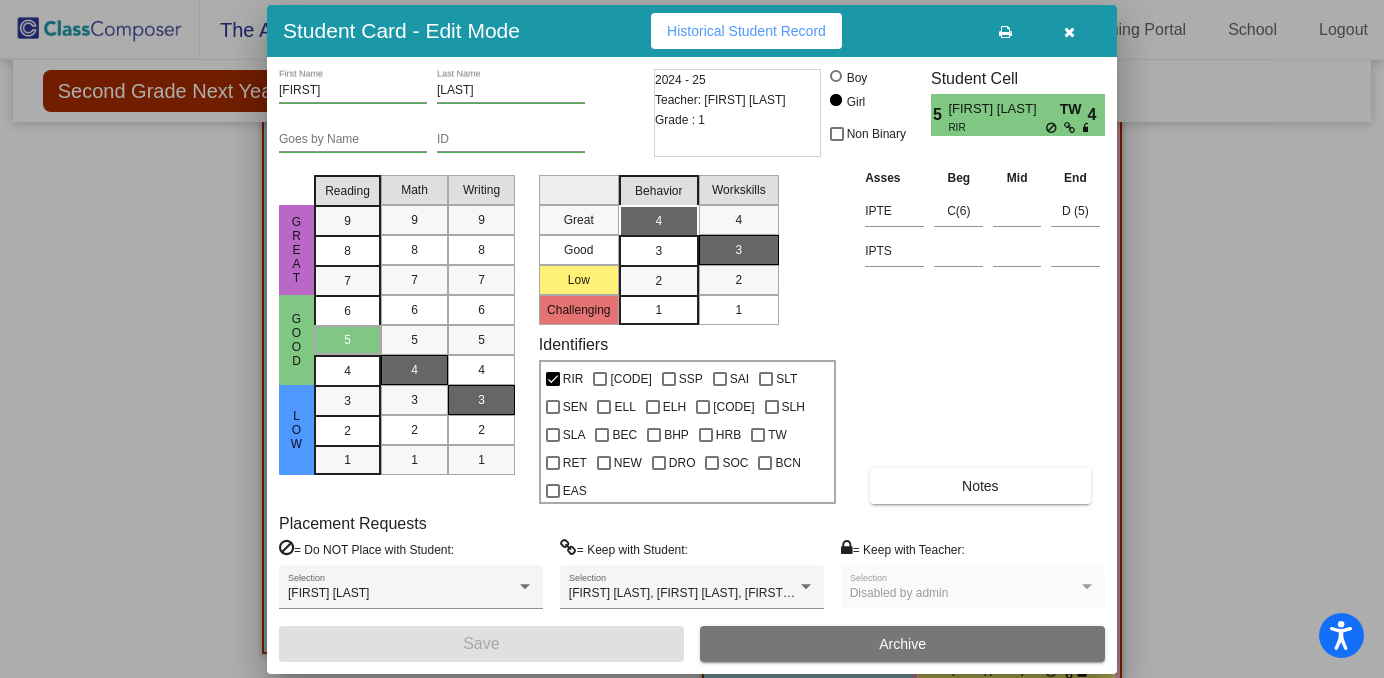 click at bounding box center [1069, 32] 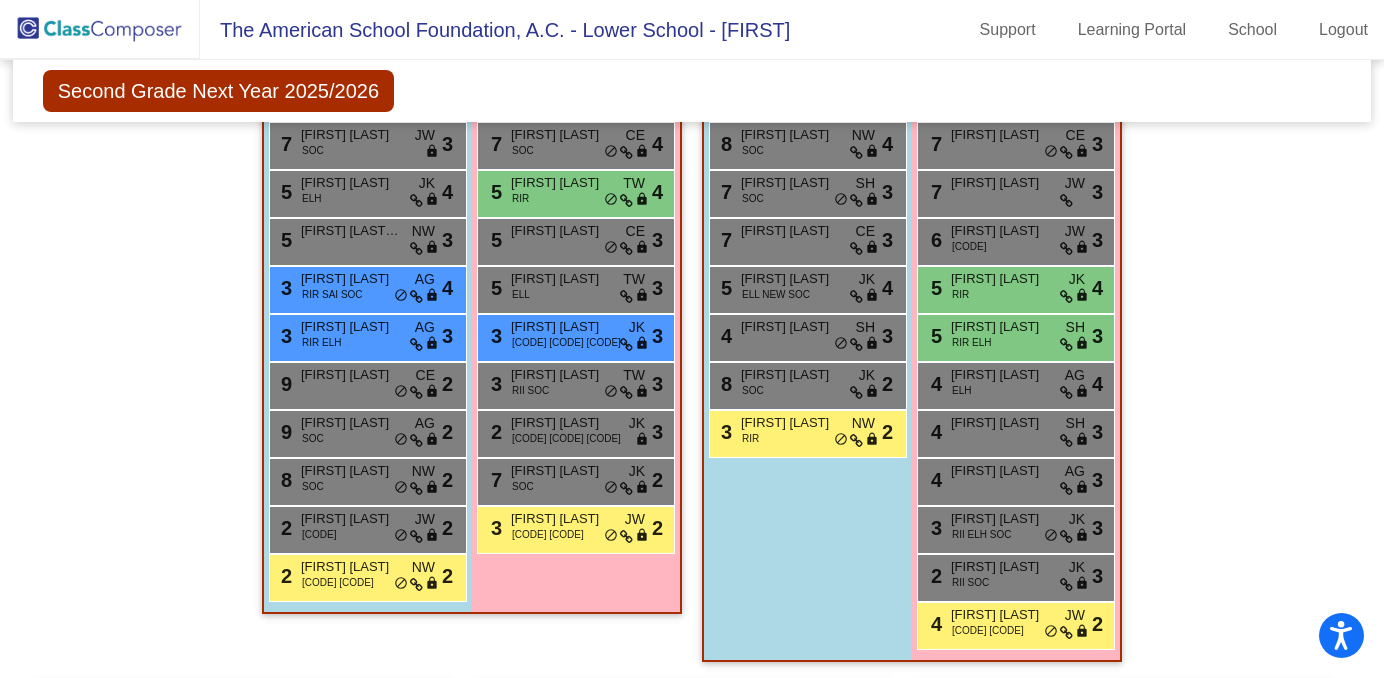 scroll, scrollTop: 744, scrollLeft: 0, axis: vertical 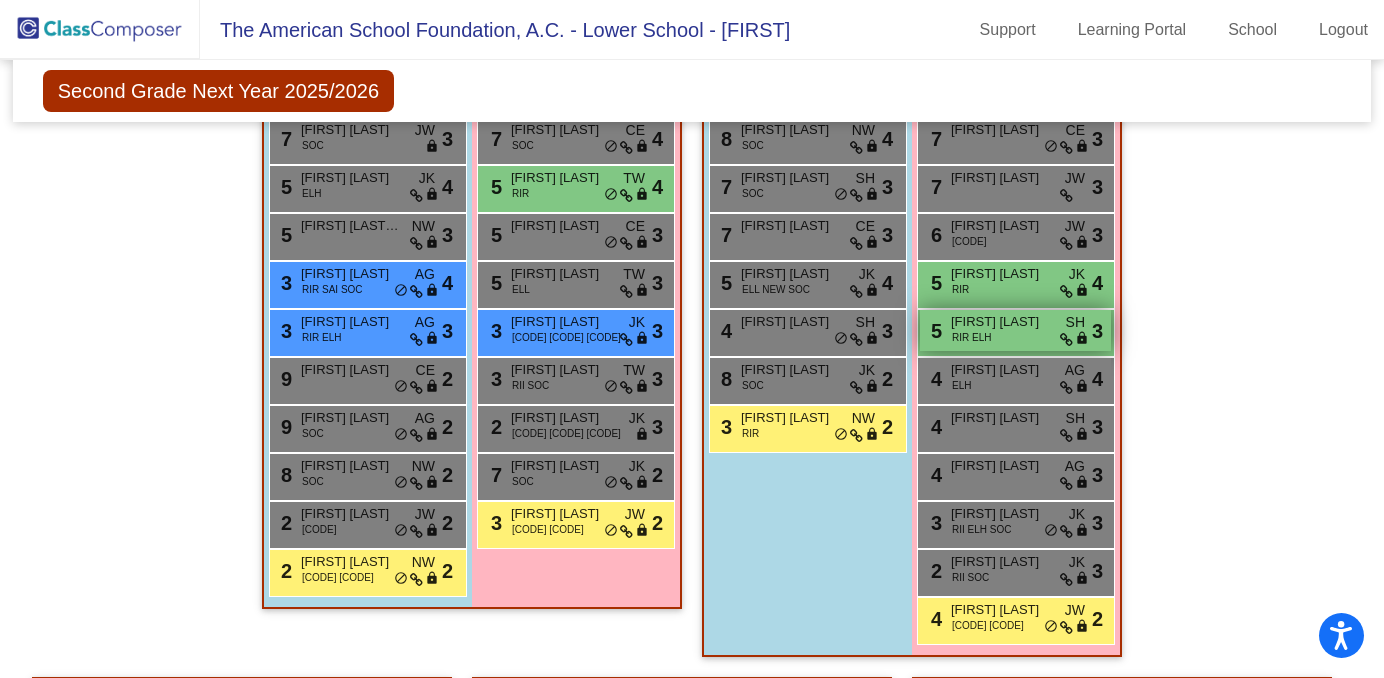 click on "RIR ELH" at bounding box center (971, 337) 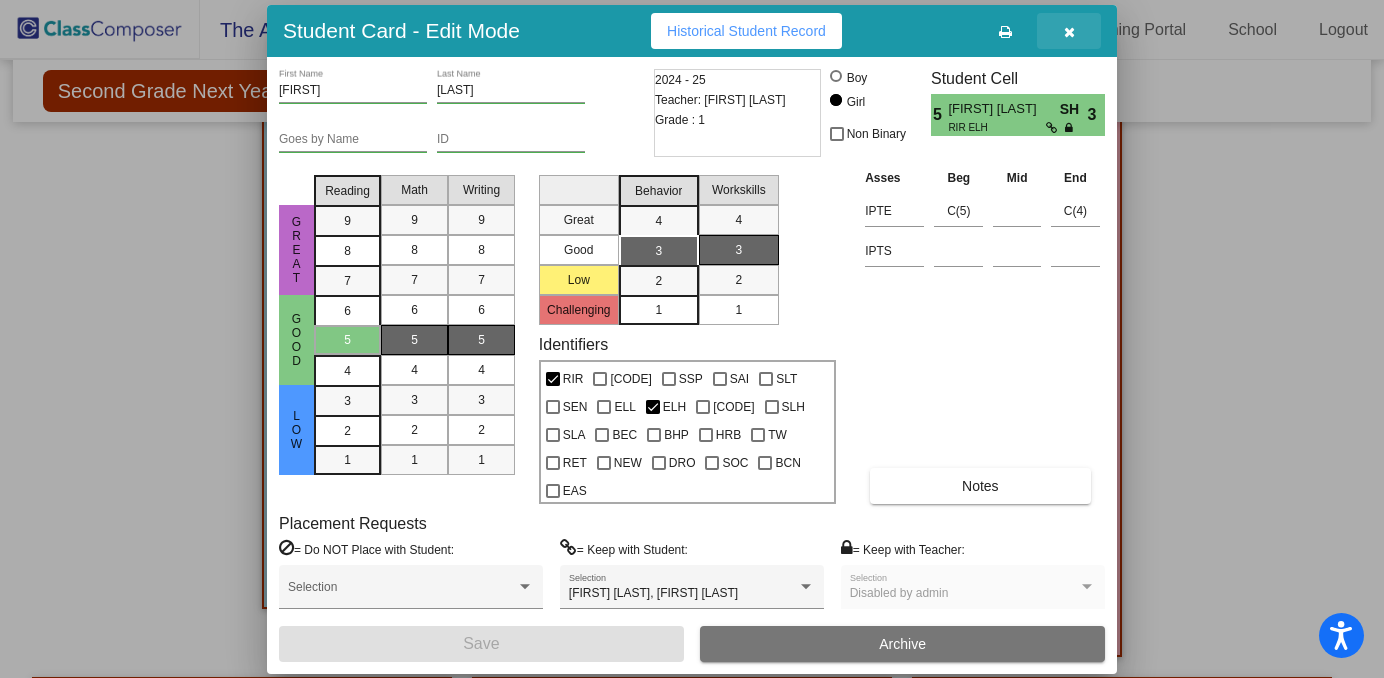 click at bounding box center [1069, 32] 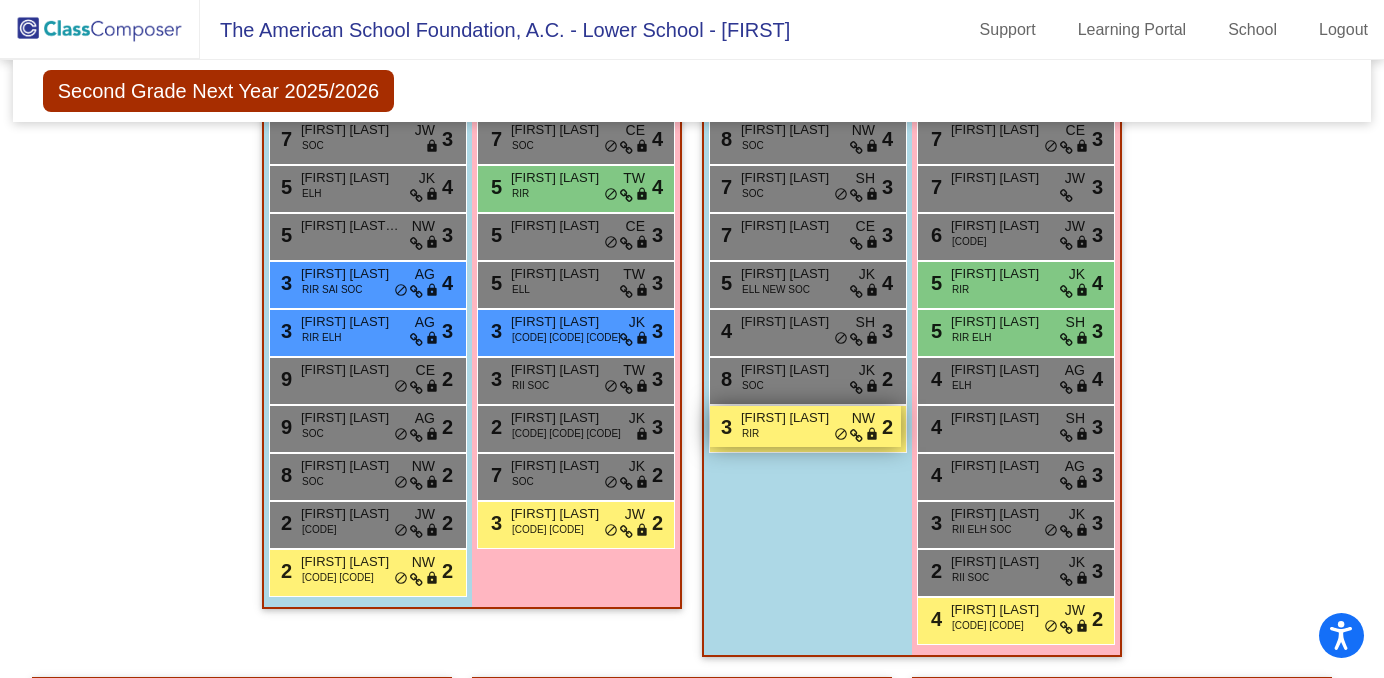 click on "3 [FIRST] [LAST] RIR NW lock do_not_disturb_alt 2" at bounding box center (805, 426) 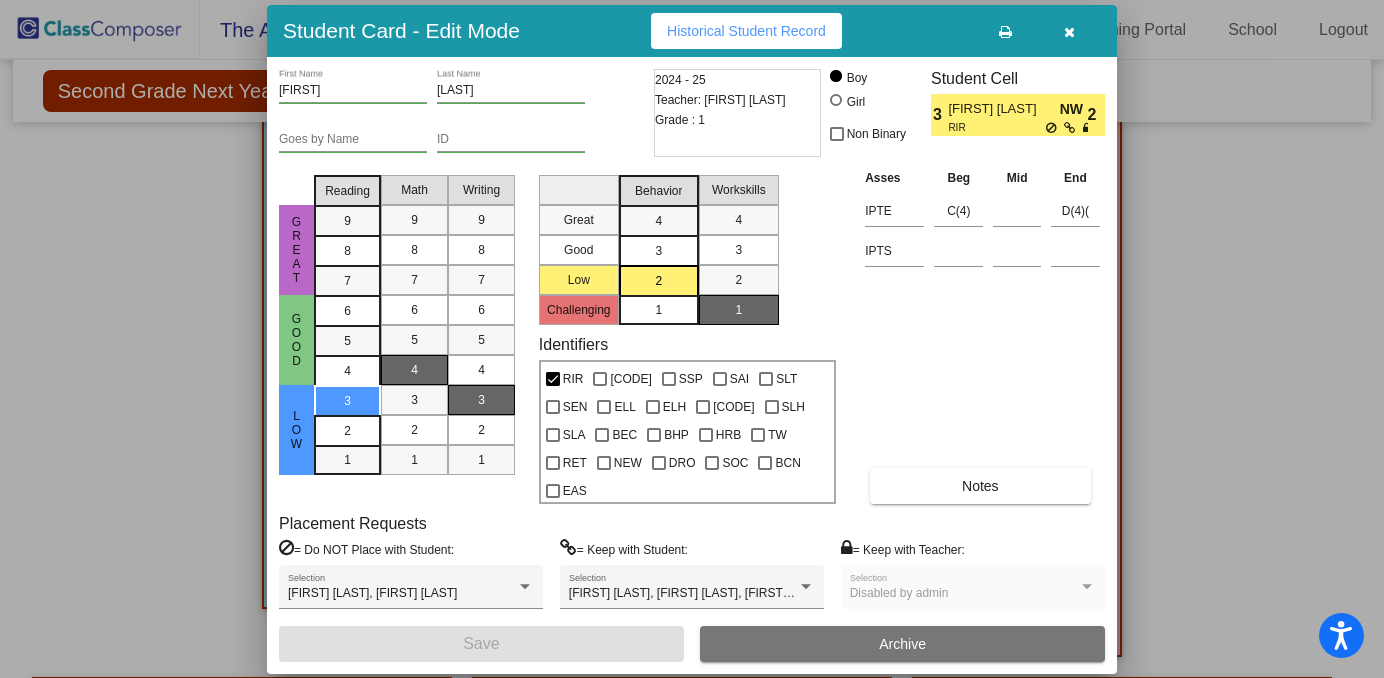 click at bounding box center [1069, 31] 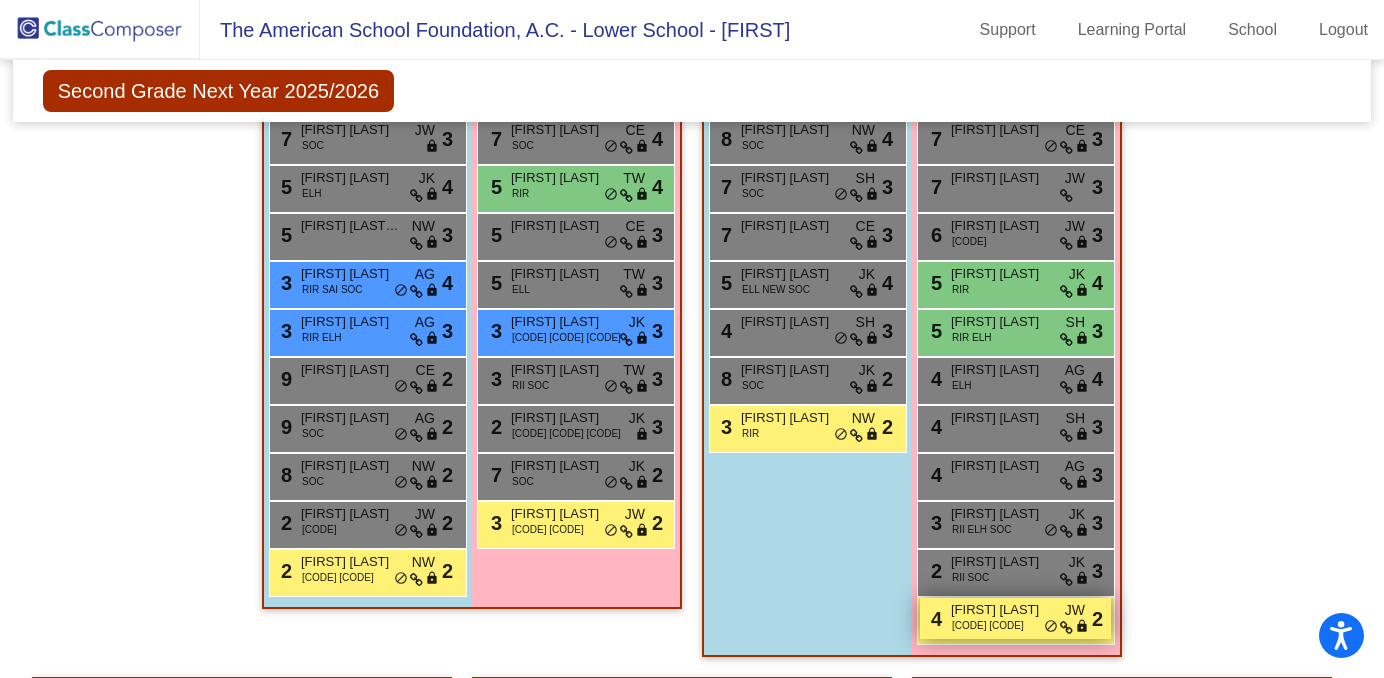 click on "[CODE] [CODE]" at bounding box center (988, 625) 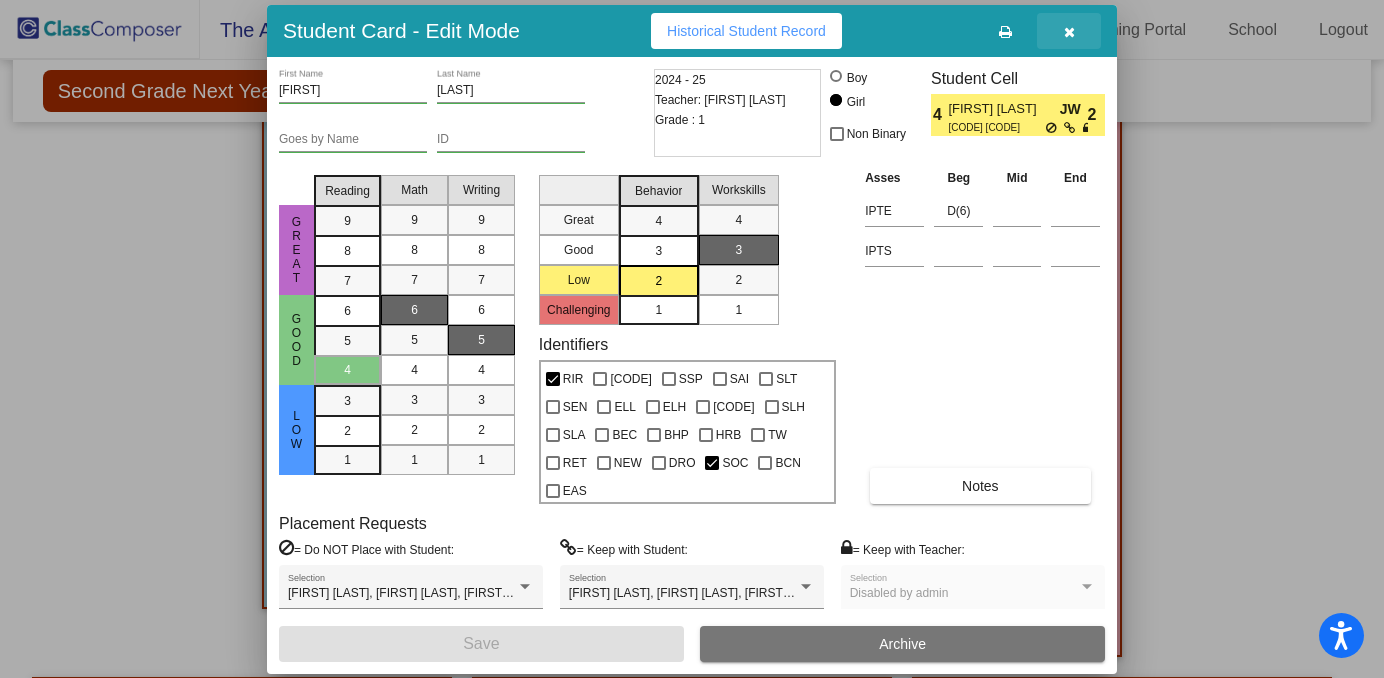 click at bounding box center [1069, 32] 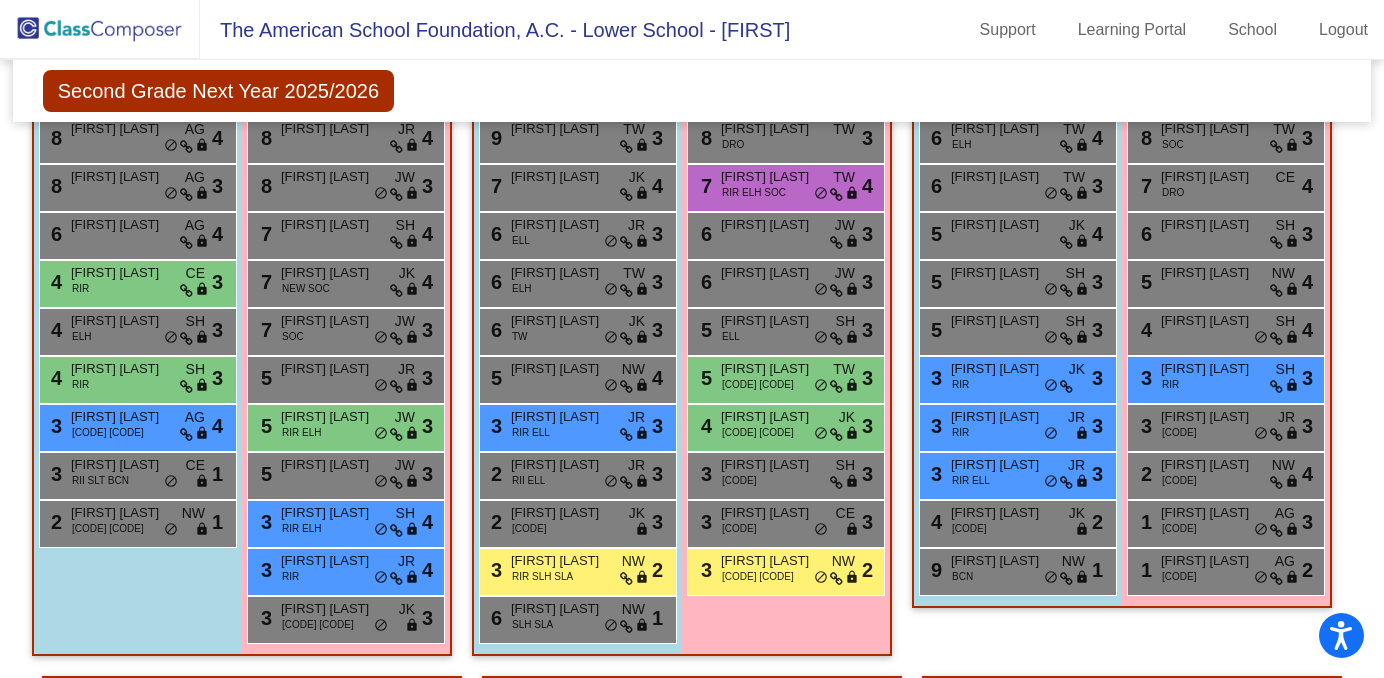 scroll, scrollTop: 1397, scrollLeft: 0, axis: vertical 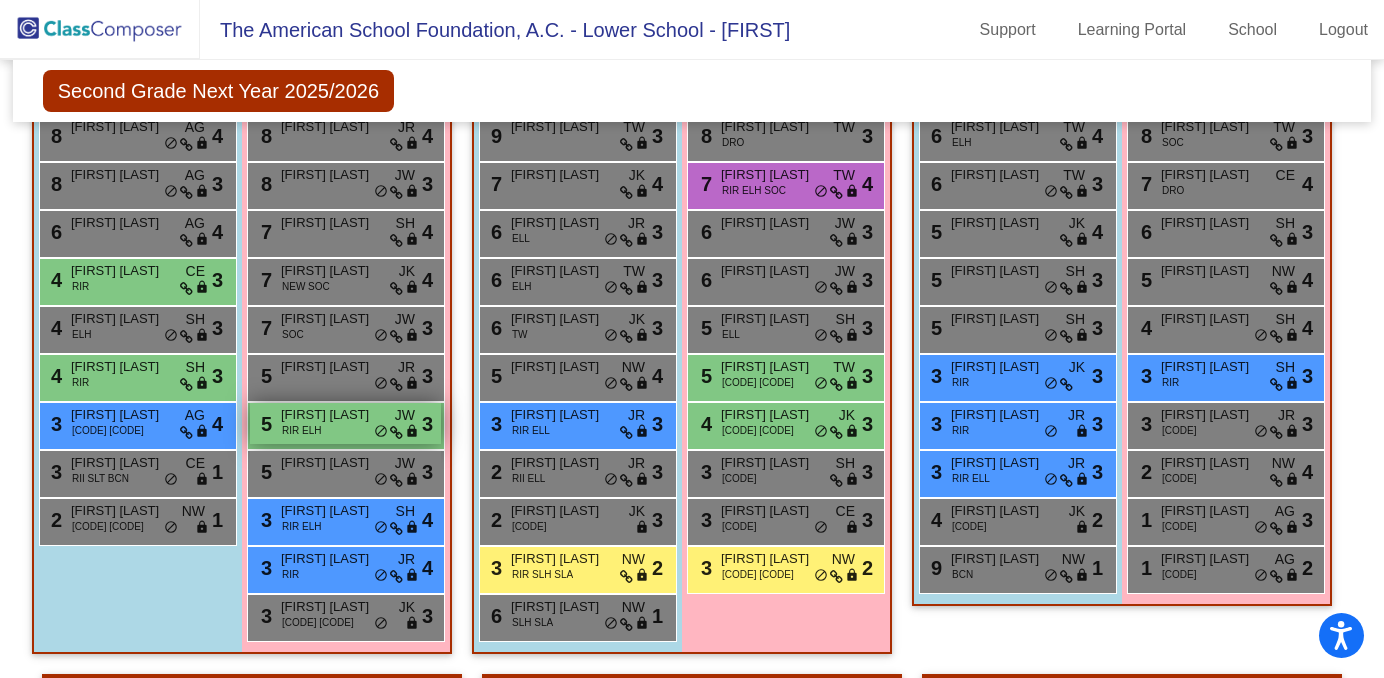 click on "RIR ELH" at bounding box center [301, 430] 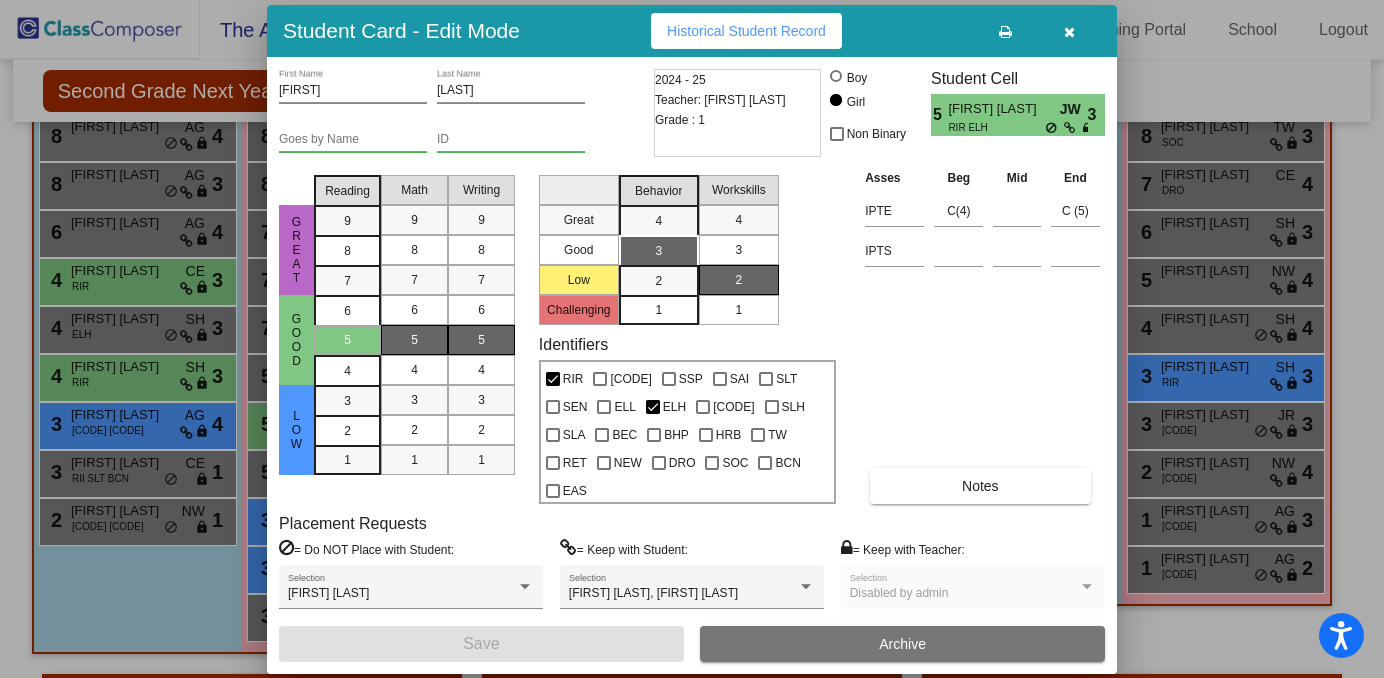 click at bounding box center [1069, 31] 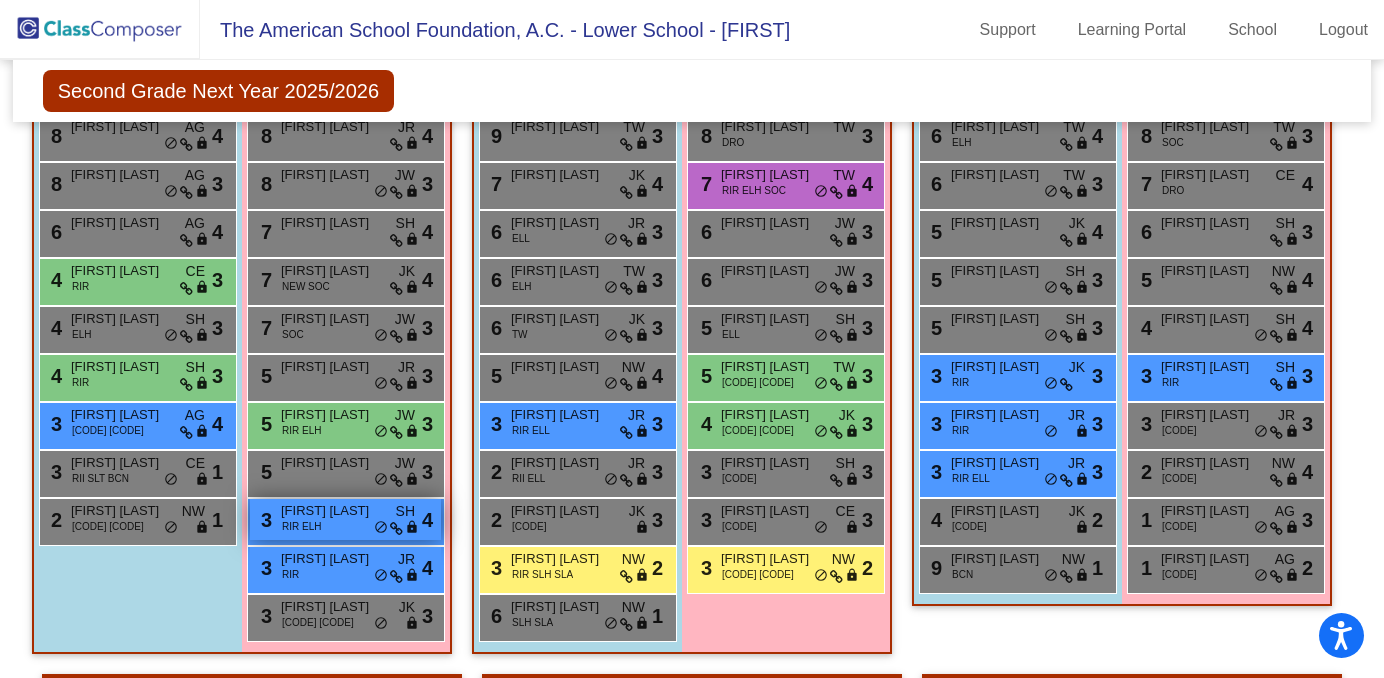 click on "[NUMBER] [FIRST] [LAST] RIR [CODE] SH lock do_not_disturb_alt [NUMBER]" at bounding box center [345, 519] 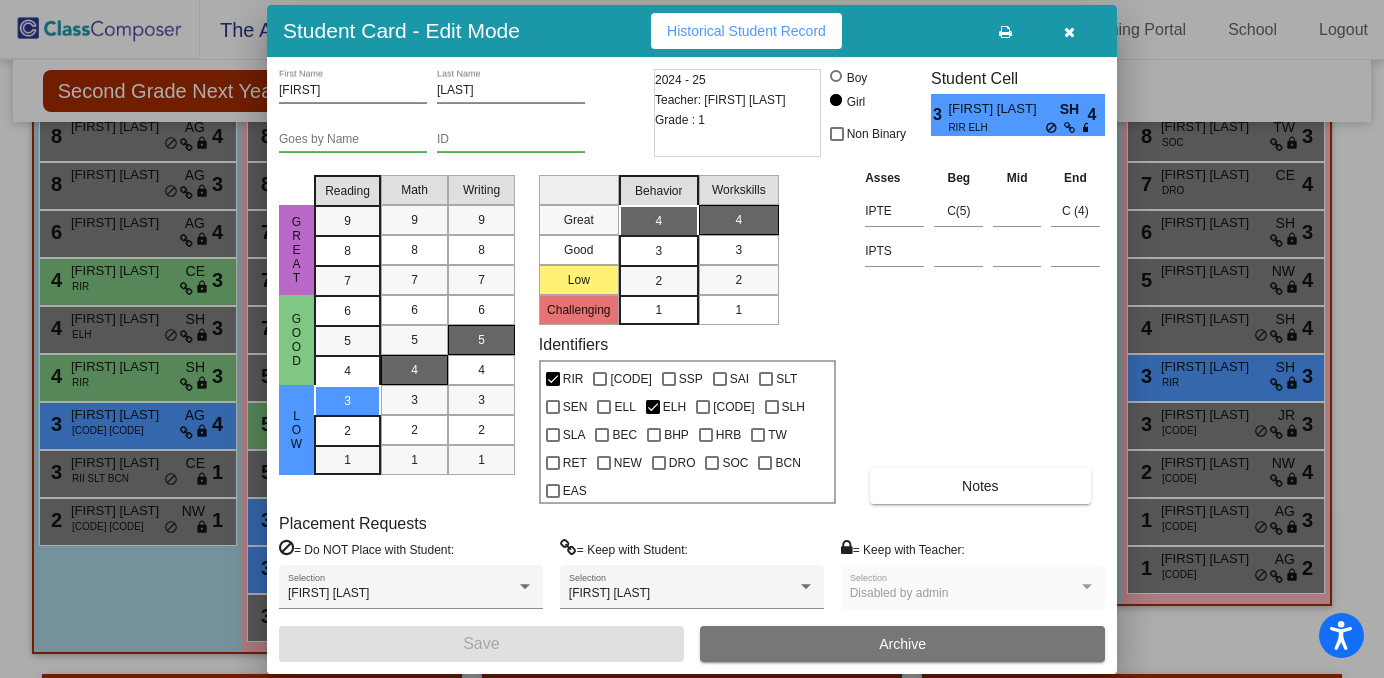 click at bounding box center [1069, 32] 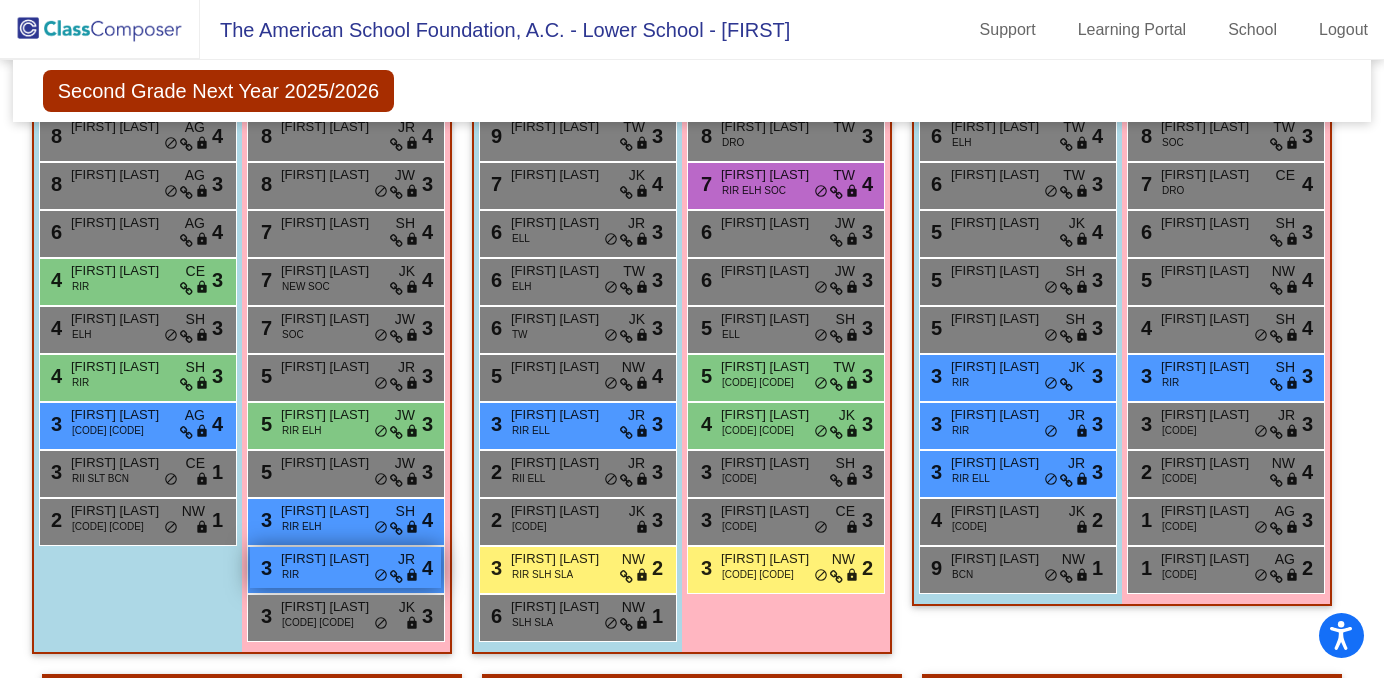 click on "[NUMBER] [FIRST] [LAST] RIR [CODE] [CODE] lock do_not_disturb_alt [NUMBER]" at bounding box center (345, 567) 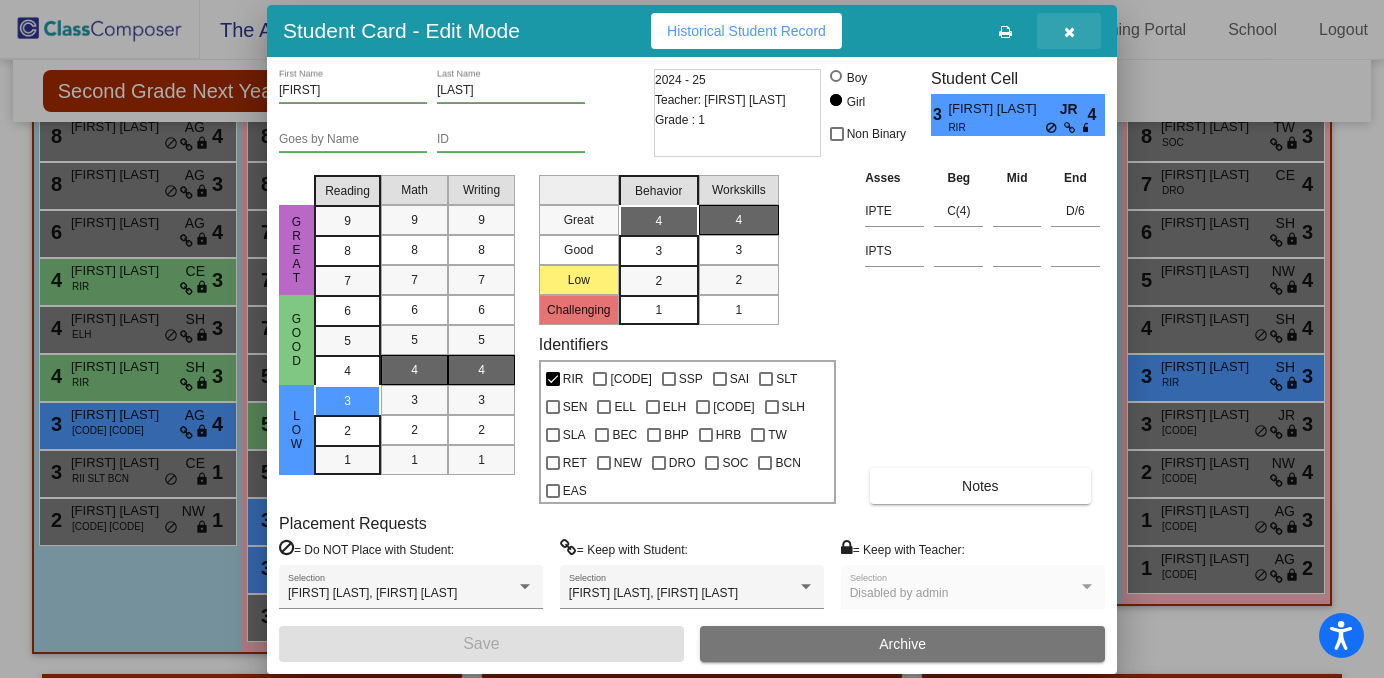 click at bounding box center (1069, 31) 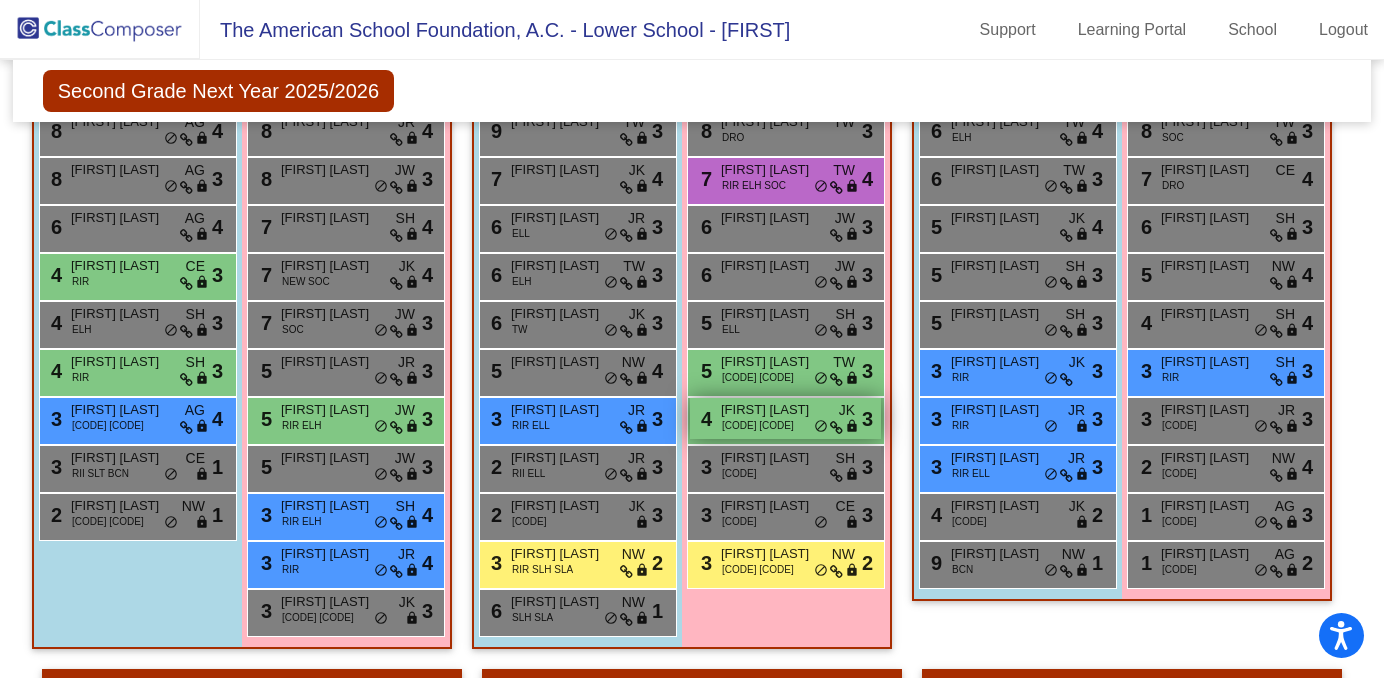 scroll, scrollTop: 1394, scrollLeft: 0, axis: vertical 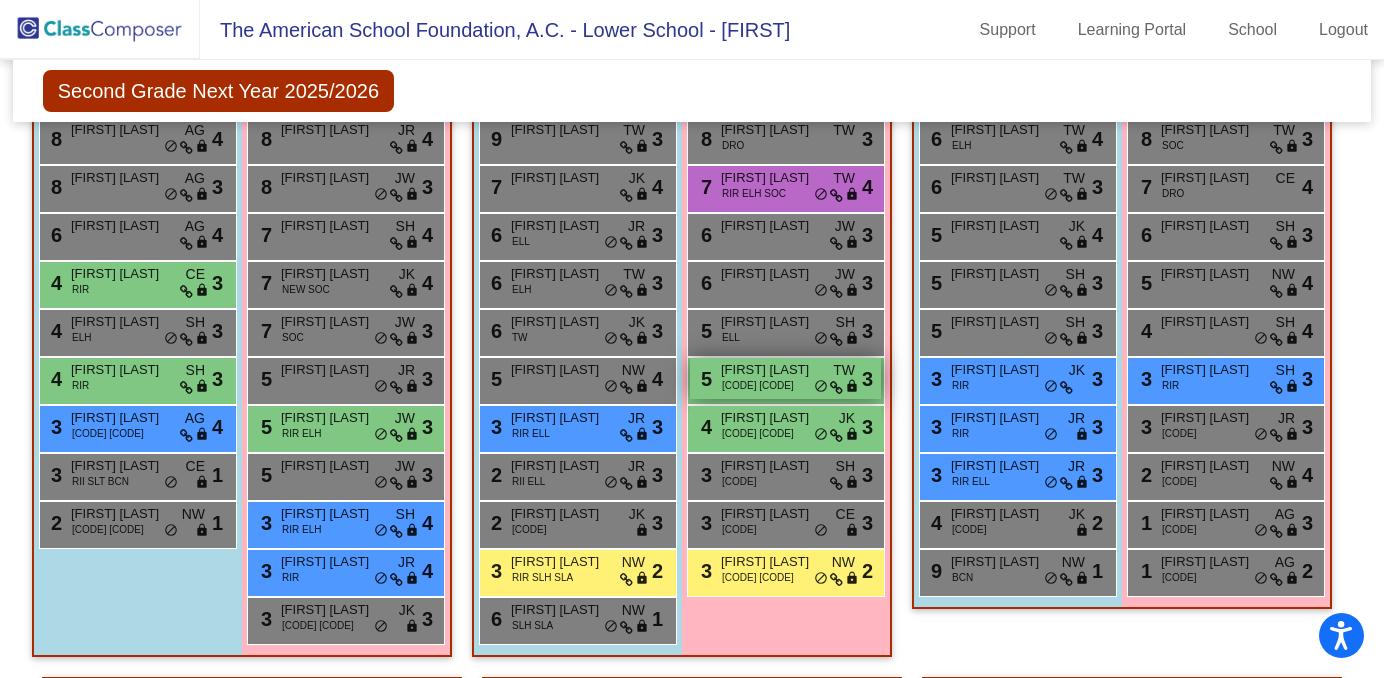 click on "[CODE] [CODE]" at bounding box center [758, 385] 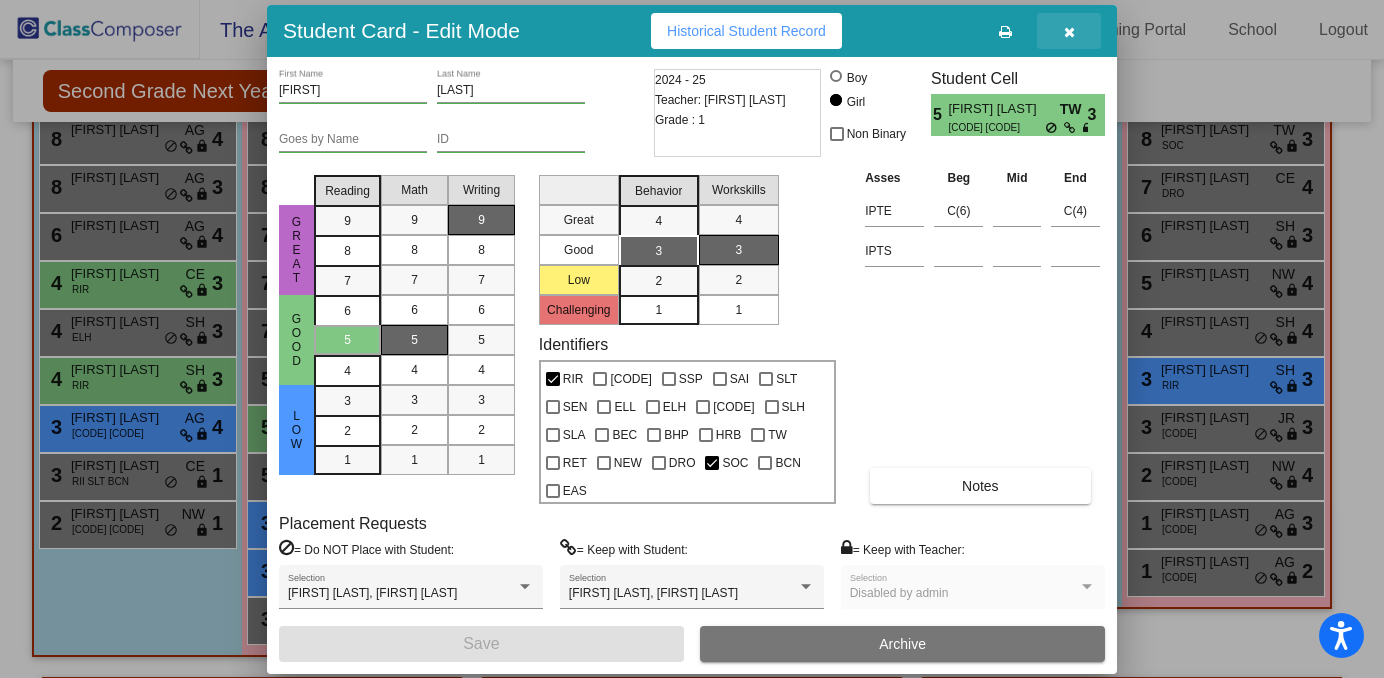 click at bounding box center (1069, 32) 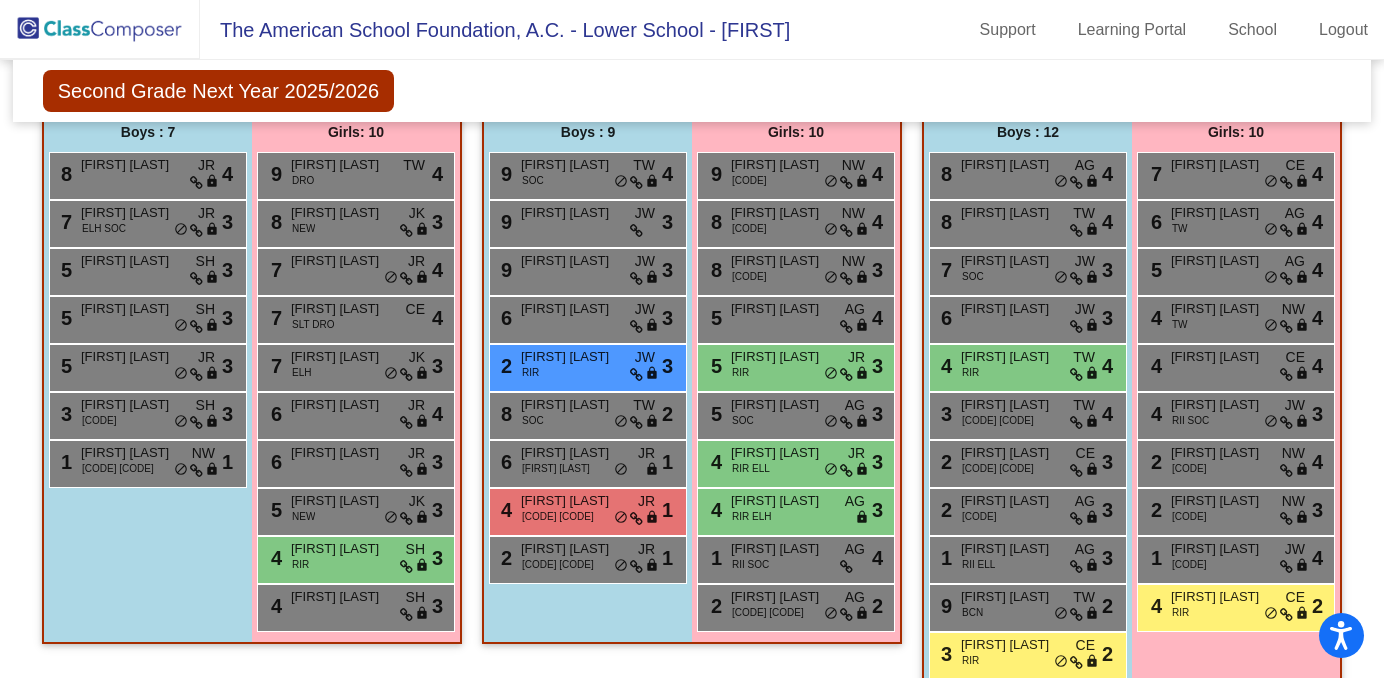 scroll, scrollTop: 2029, scrollLeft: 0, axis: vertical 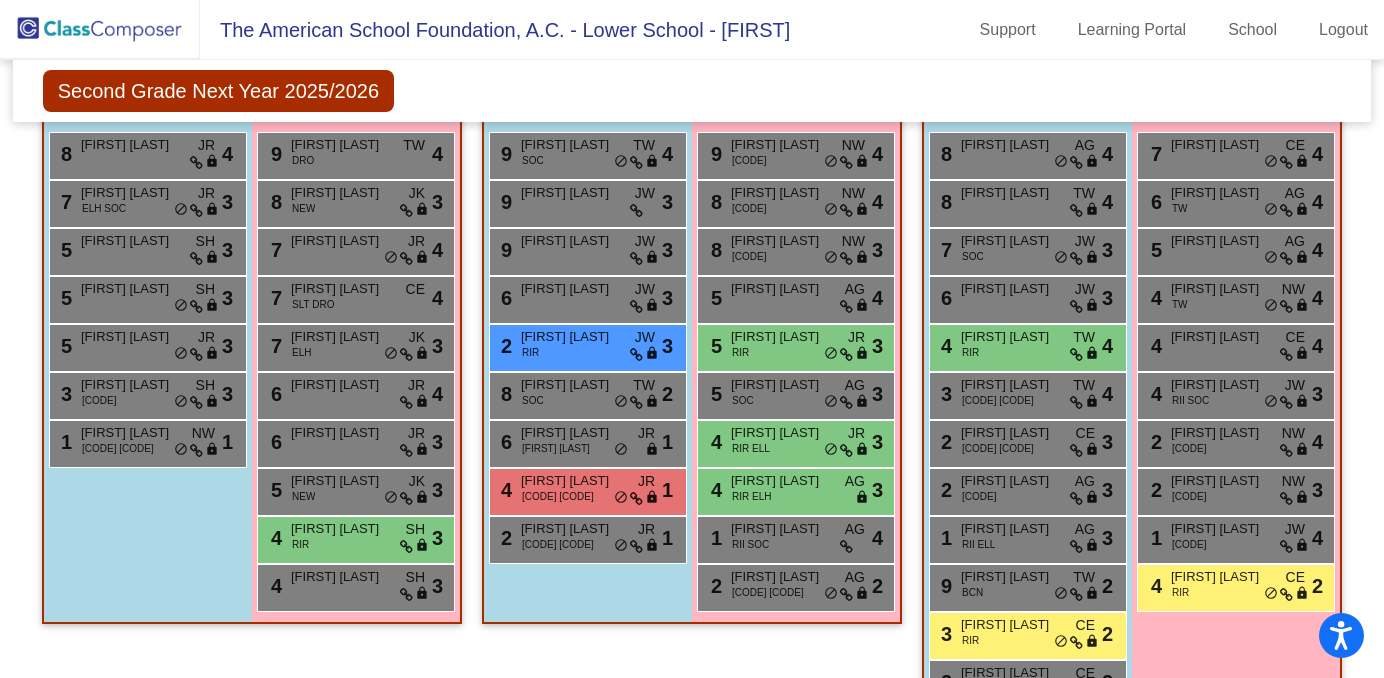 click on "RIR" at bounding box center (1170, -250) 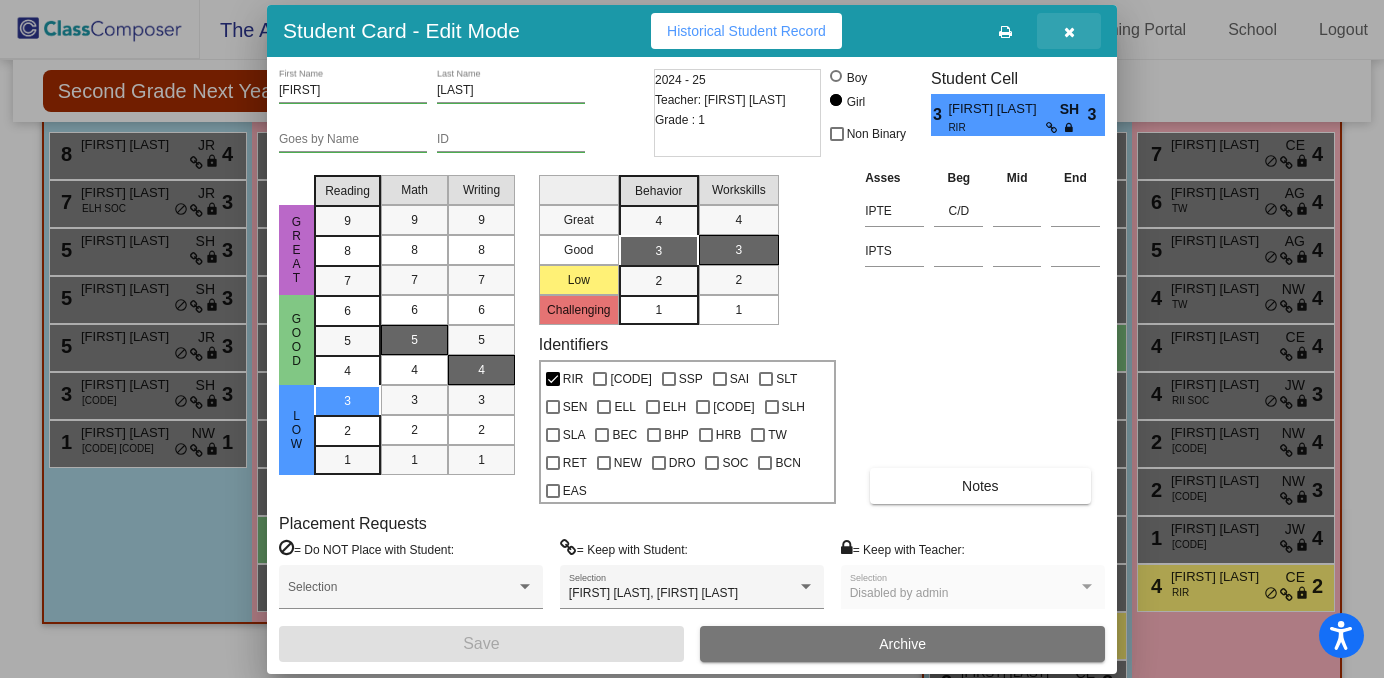 click at bounding box center [1069, 32] 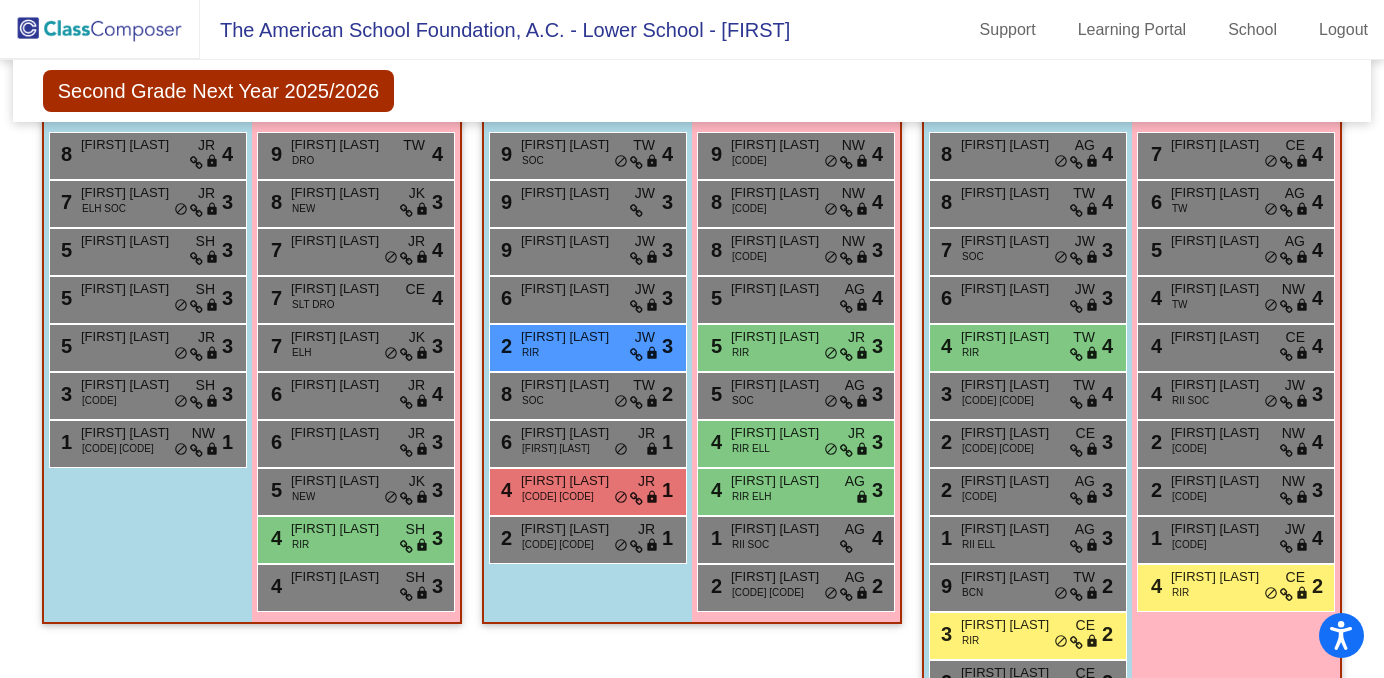 click on "[NUMBER] [FIRST] [LAST] RIR [CODE] [CODE] lock do_not_disturb_alt [NUMBER]" at bounding box center (1015, -161) 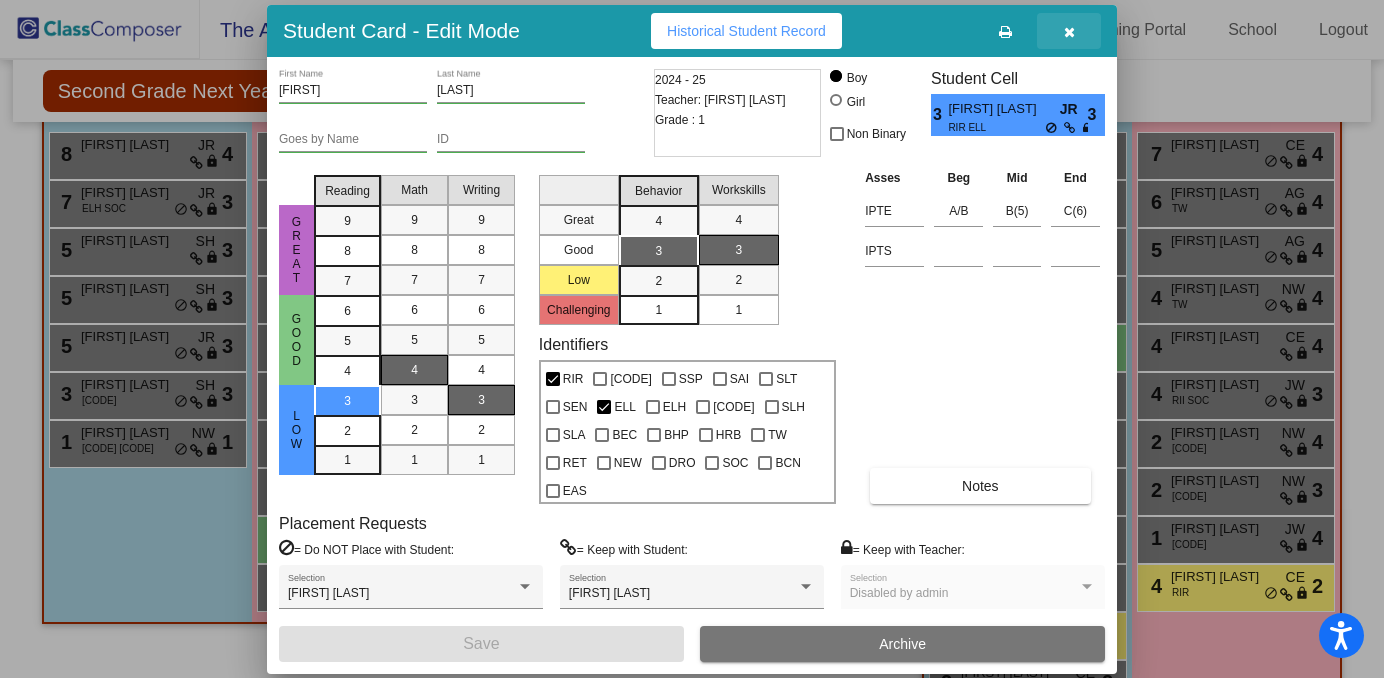 click at bounding box center [1069, 32] 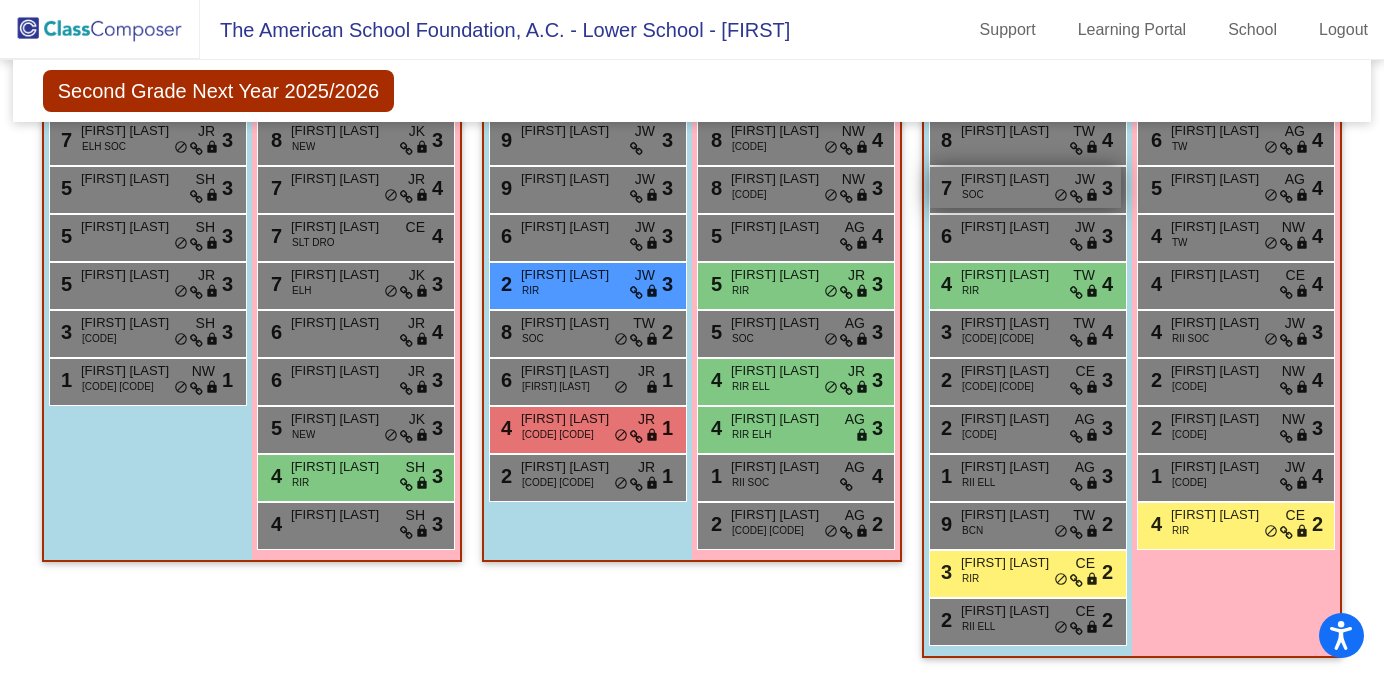scroll, scrollTop: 2585, scrollLeft: 0, axis: vertical 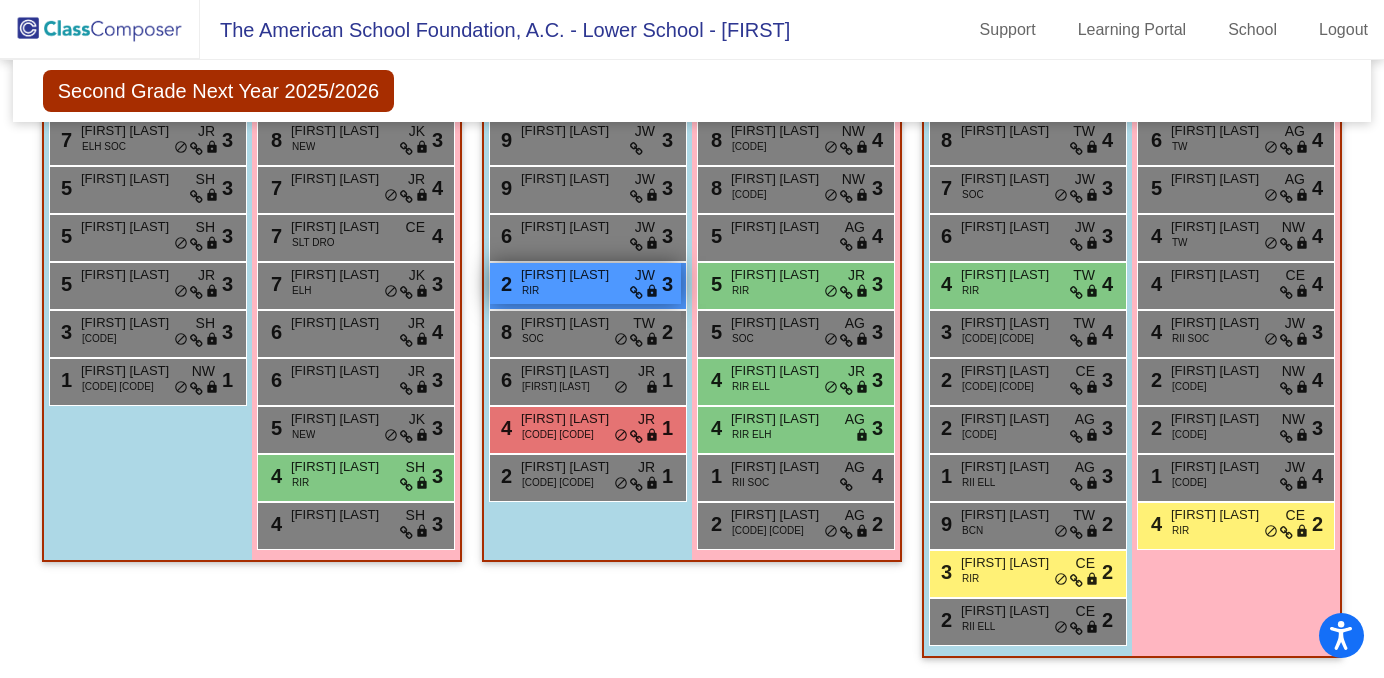 click on "[NUMBER] [FIRST] [LAST] RIR [CODE] JW lock do_not_disturb_alt [NUMBER]" at bounding box center (585, 283) 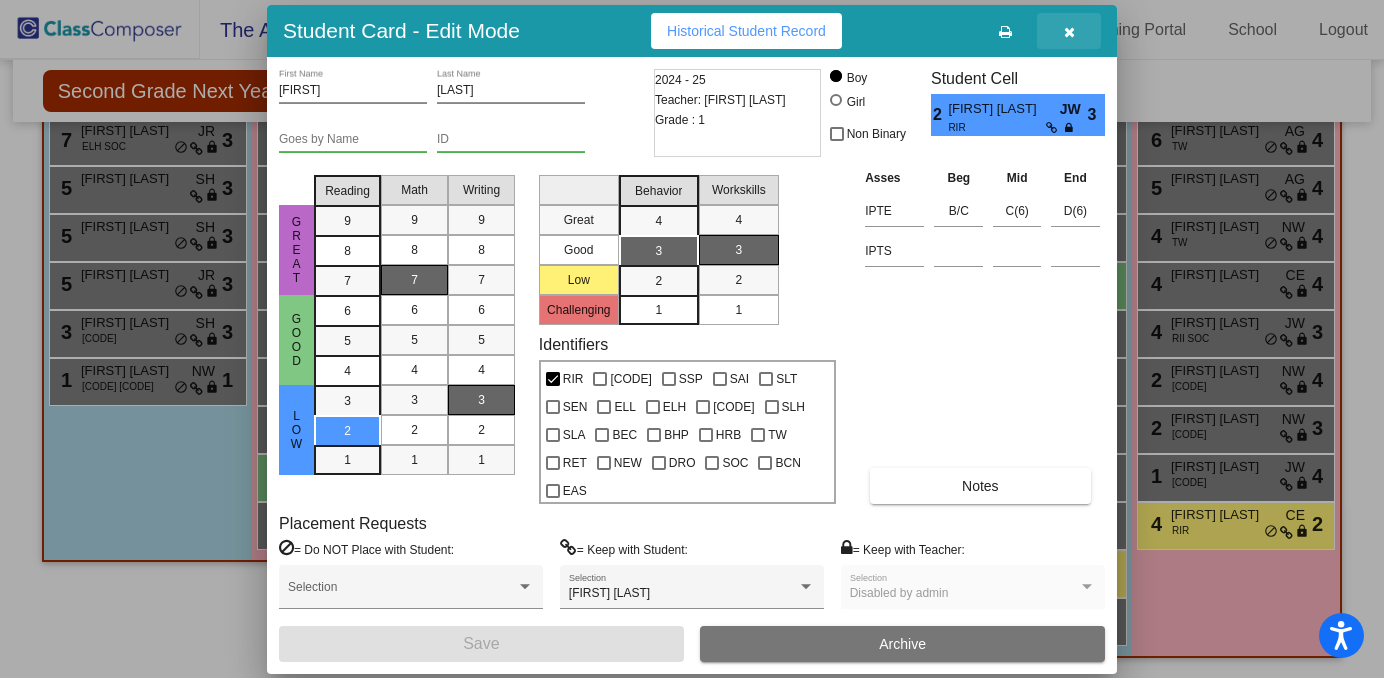 click at bounding box center (1069, 31) 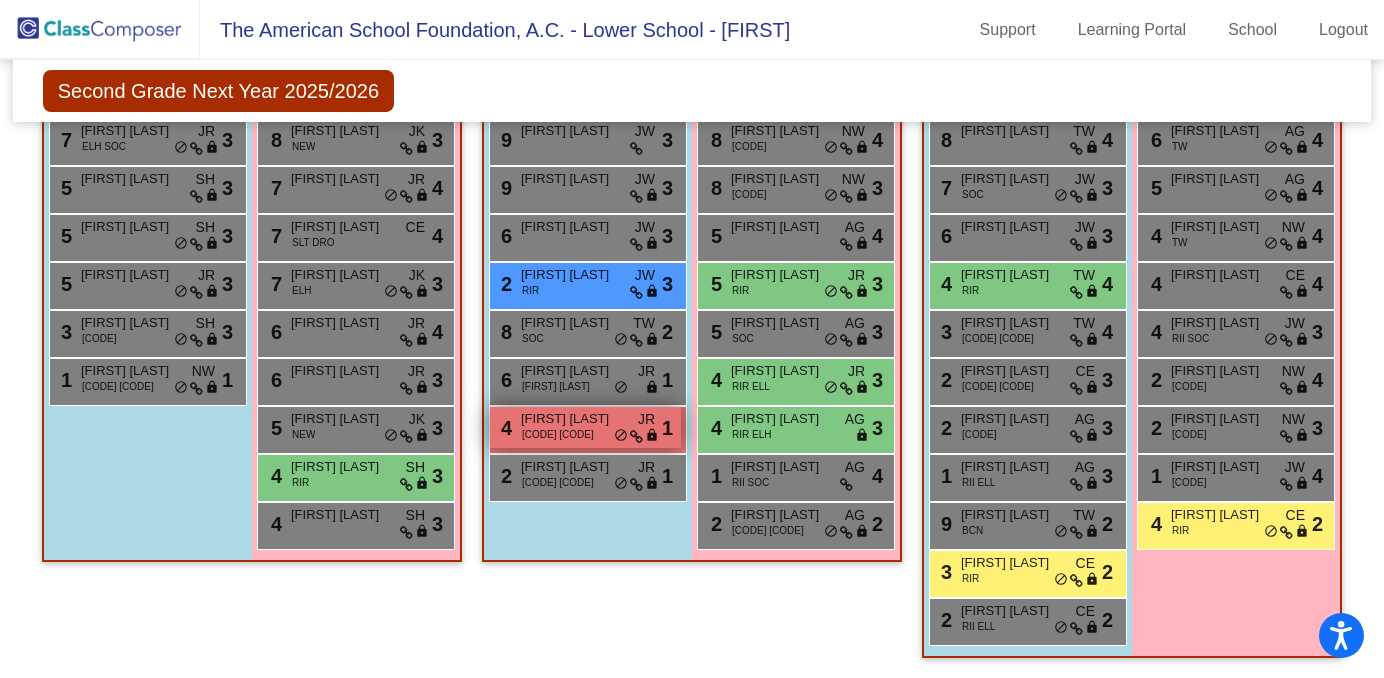 click on "[NUMBER] [FIRST] [LAST] RIR [CODE] [CODE] [CODE] lock do_not_disturb_alt [NUMBER]" at bounding box center (585, 427) 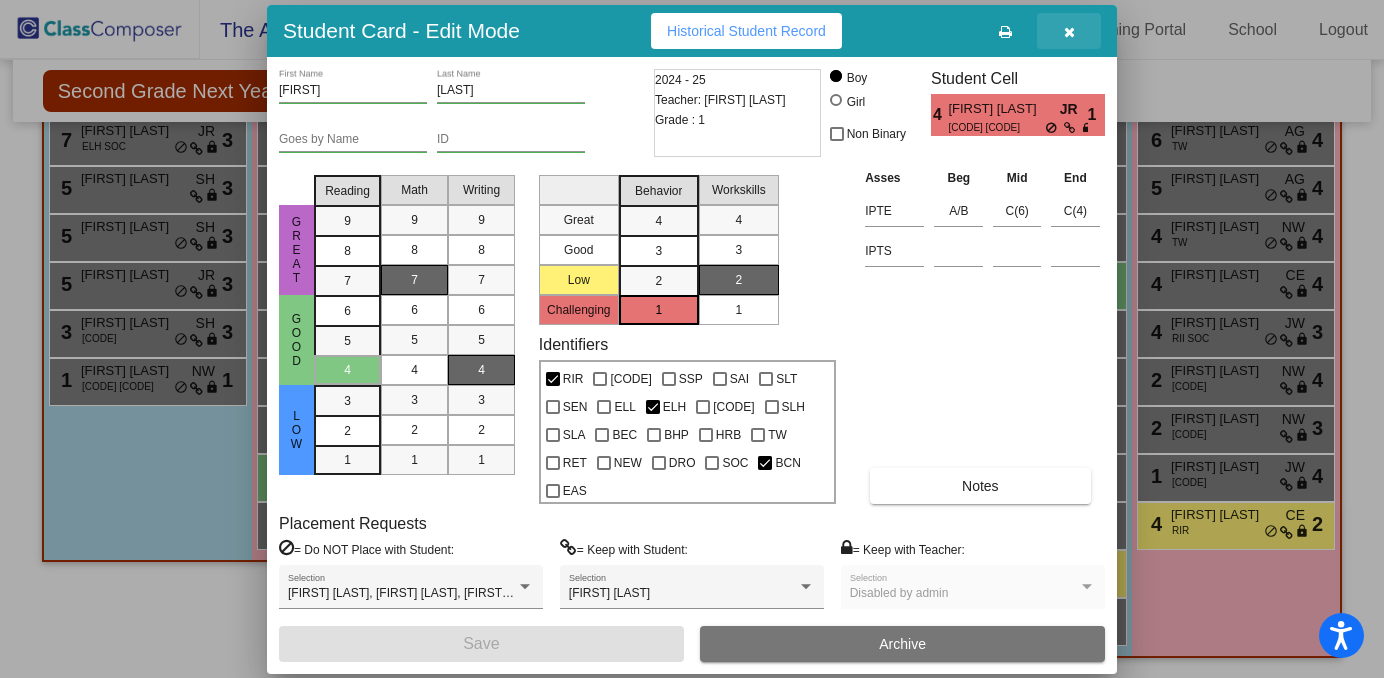 click at bounding box center [1069, 31] 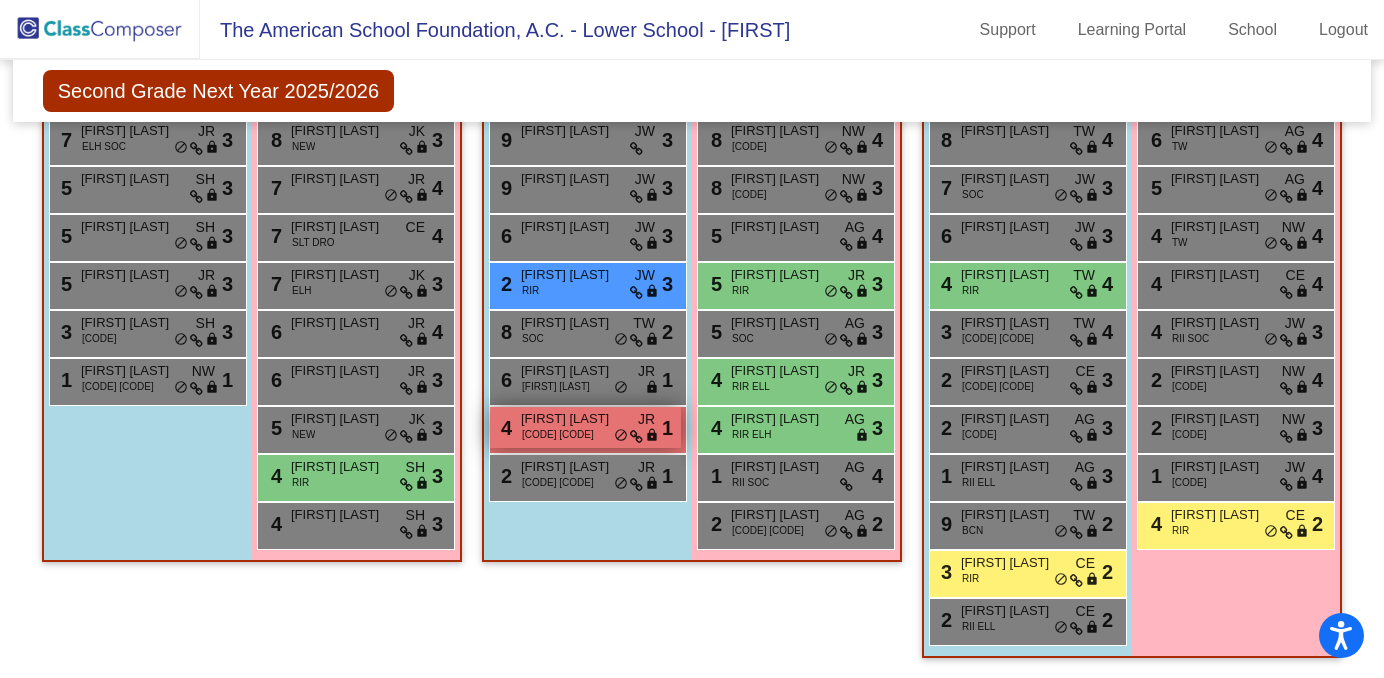 click on "[CODE] [CODE]" at bounding box center (558, 434) 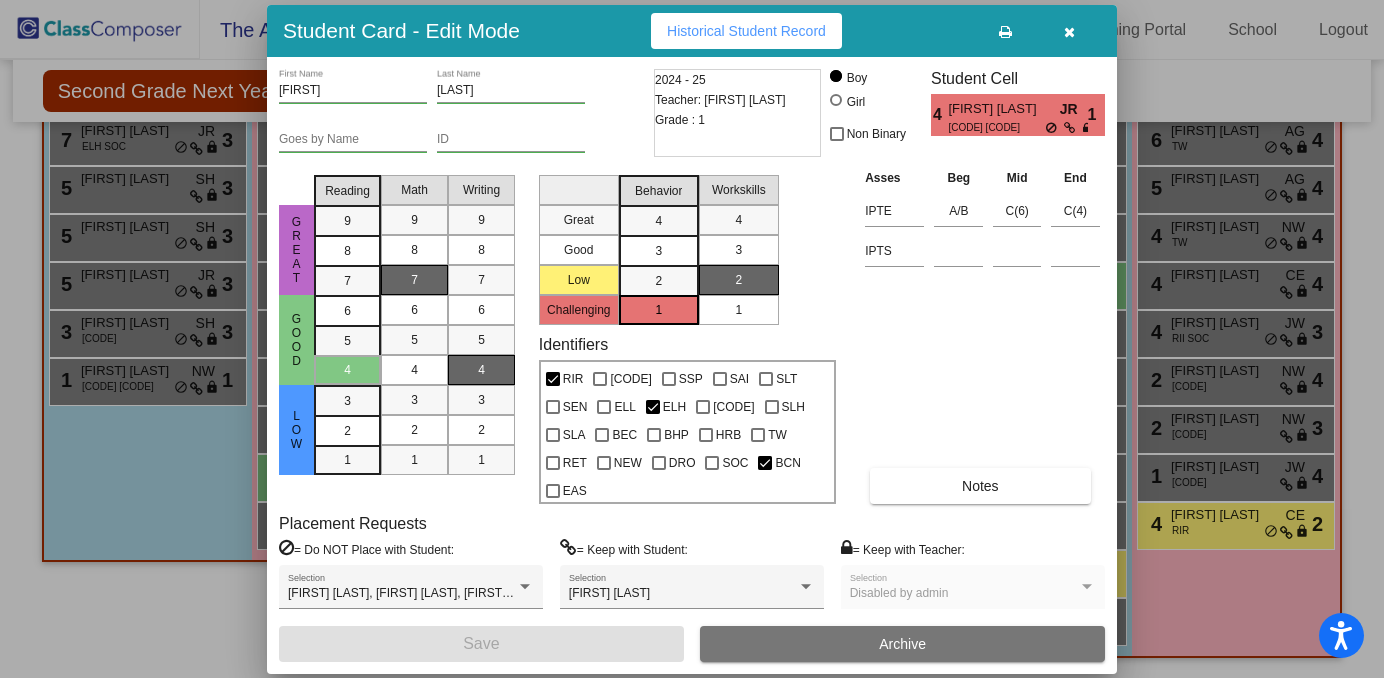 click at bounding box center (1069, 32) 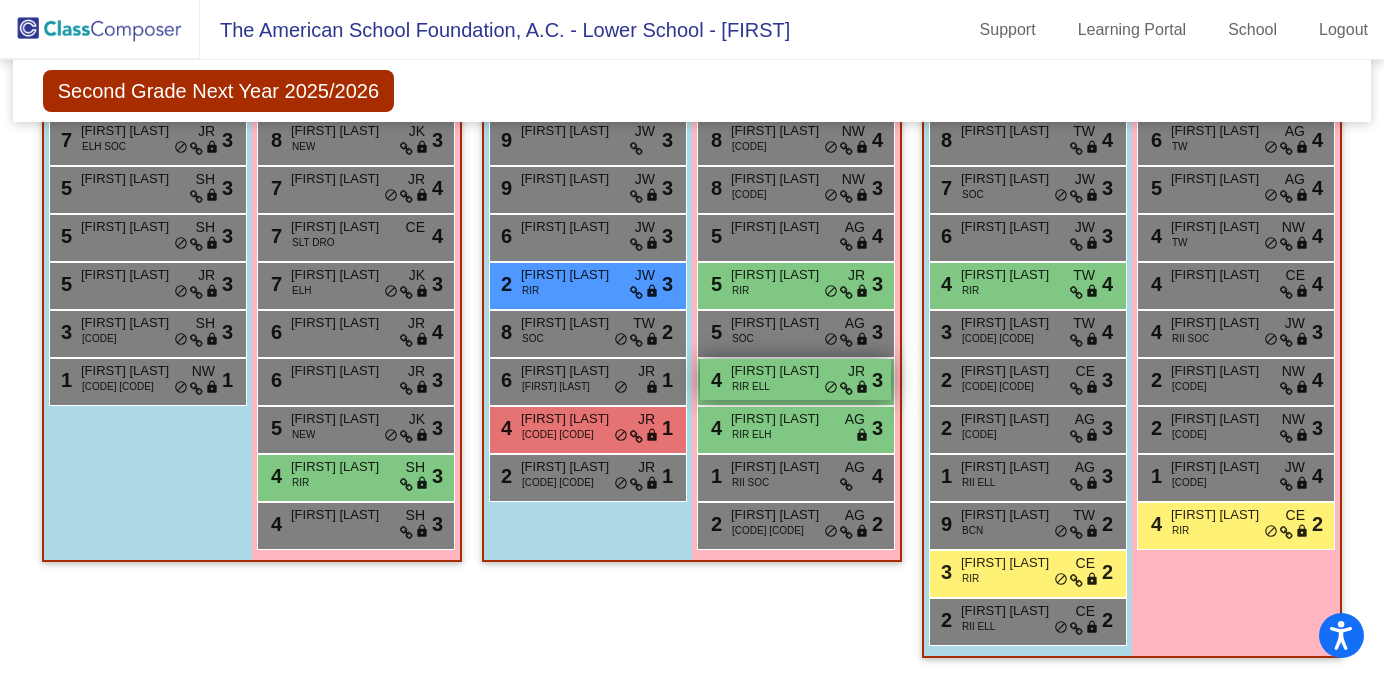 scroll, scrollTop: 2655, scrollLeft: 0, axis: vertical 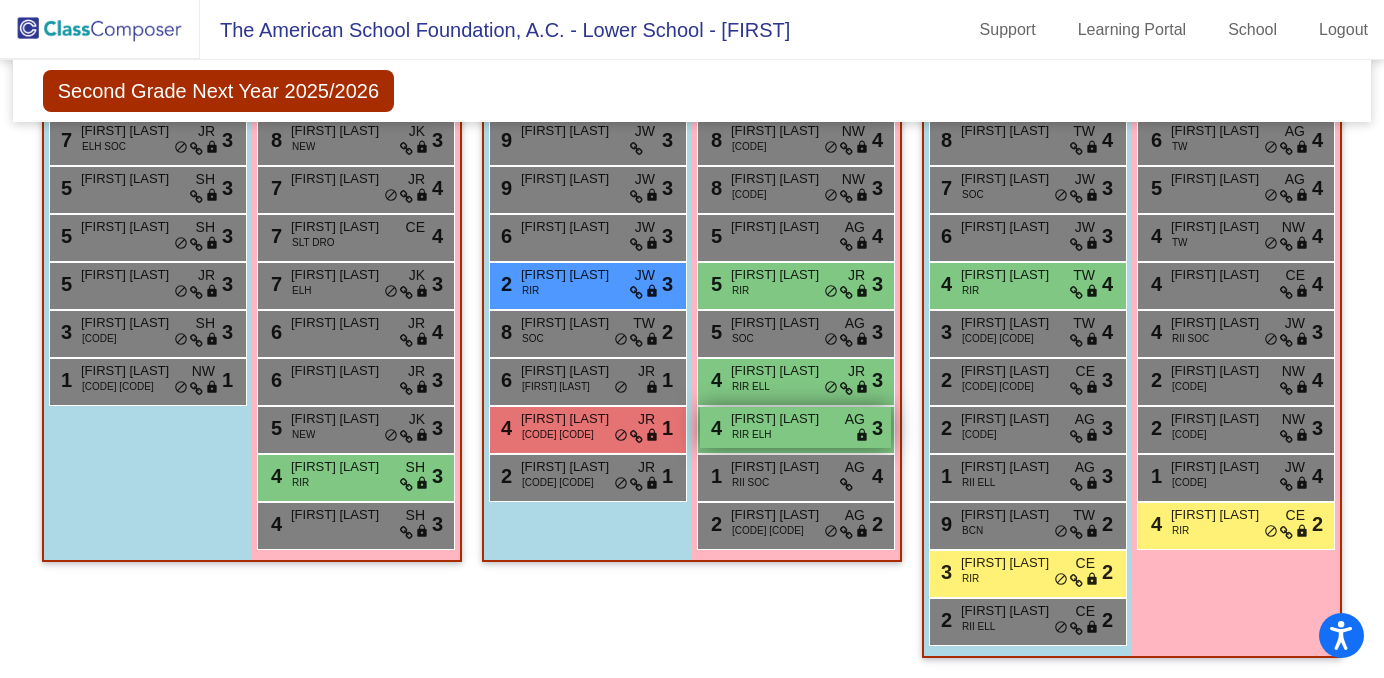 click on "[NUMBER] [FIRST] [LAST] RIR [CODE] [CODE] lock do_not_disturb_alt [NUMBER]" at bounding box center [795, 427] 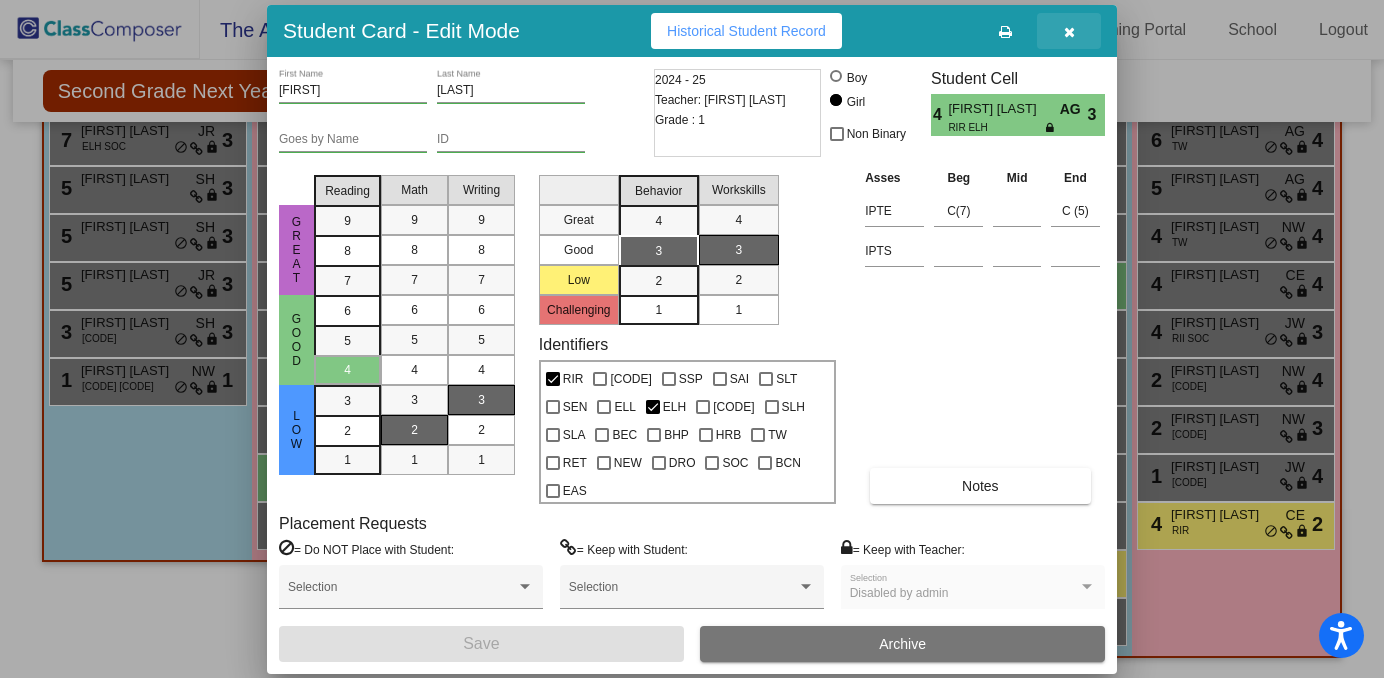 click at bounding box center (1069, 32) 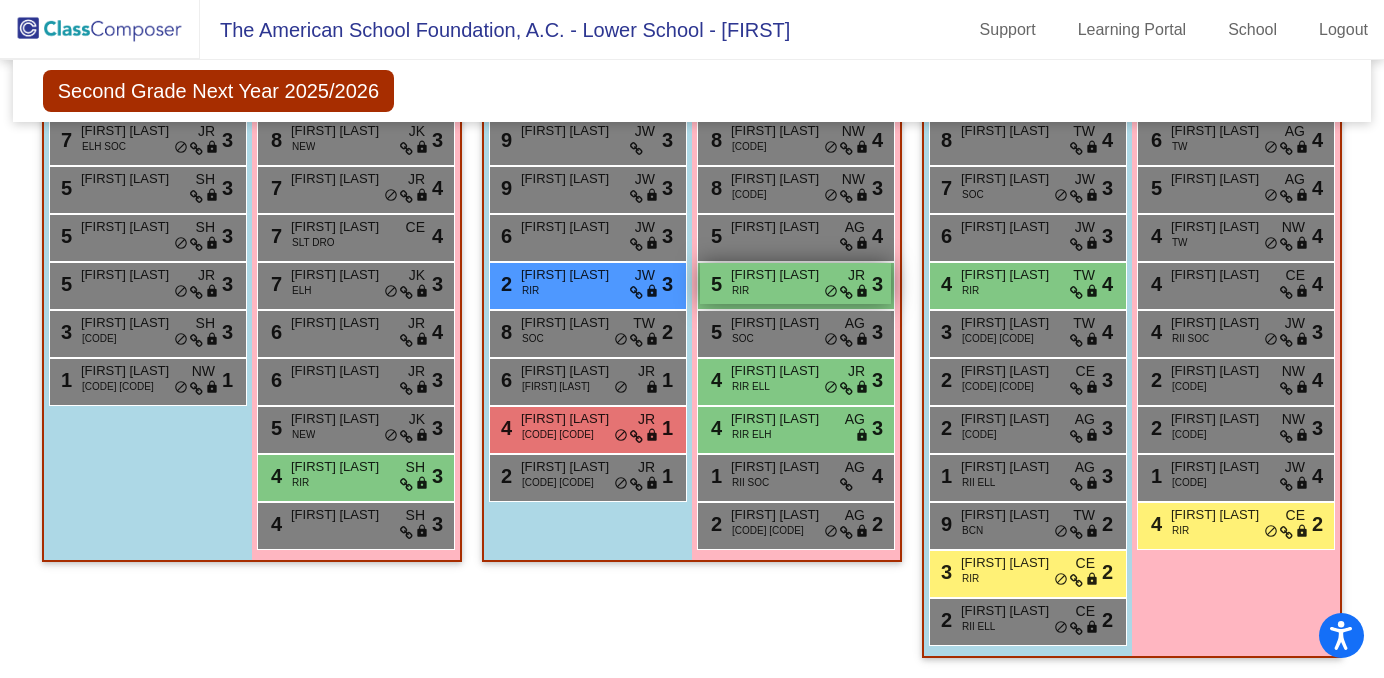 click on "[FIRST] [LAST]" at bounding box center (781, 275) 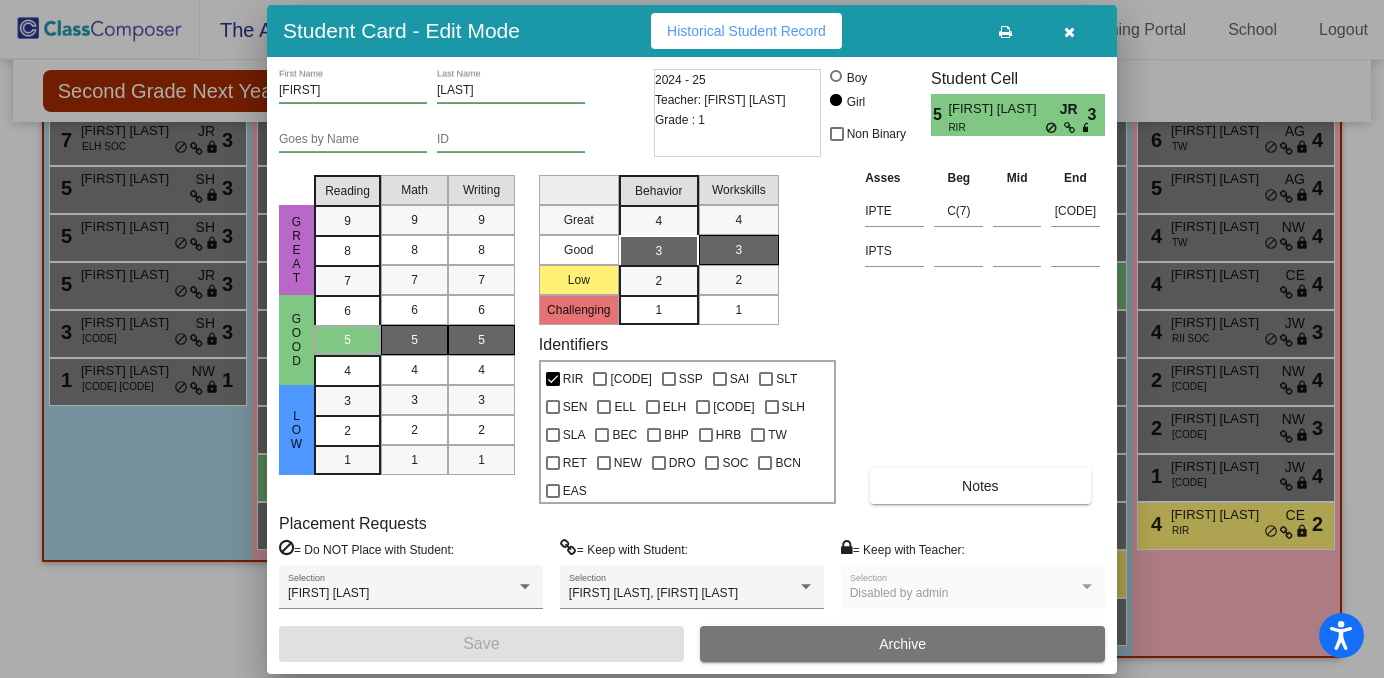 click at bounding box center [1069, 32] 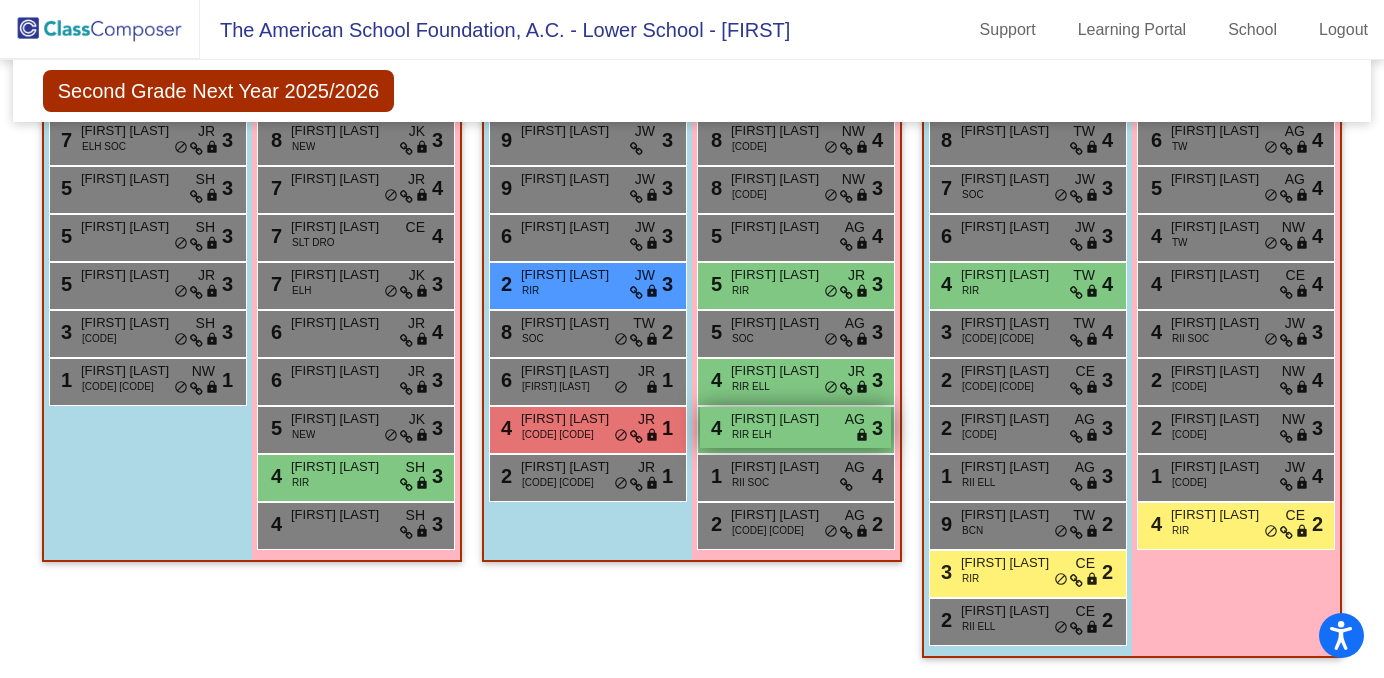 click on "[NUMBER] [FIRST] [LAST] RIR [CODE] [CODE] lock do_not_disturb_alt [NUMBER]" at bounding box center (795, 427) 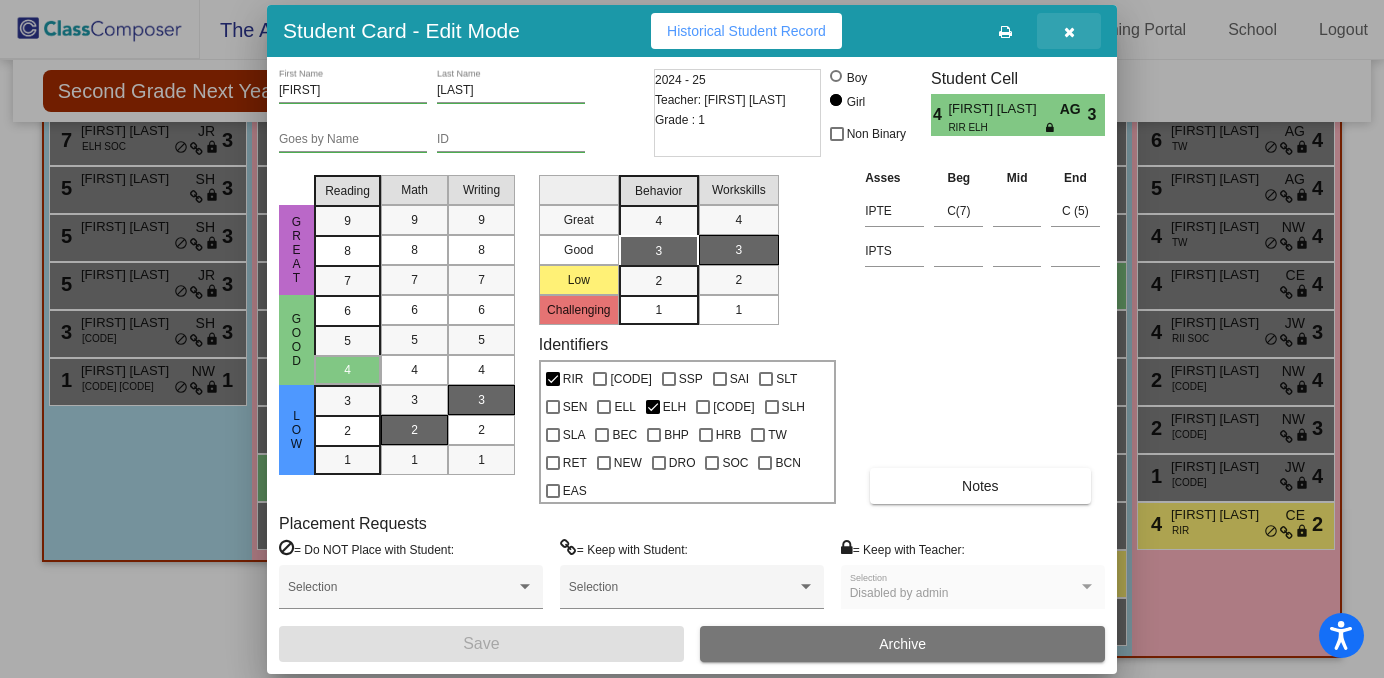 click at bounding box center [1069, 32] 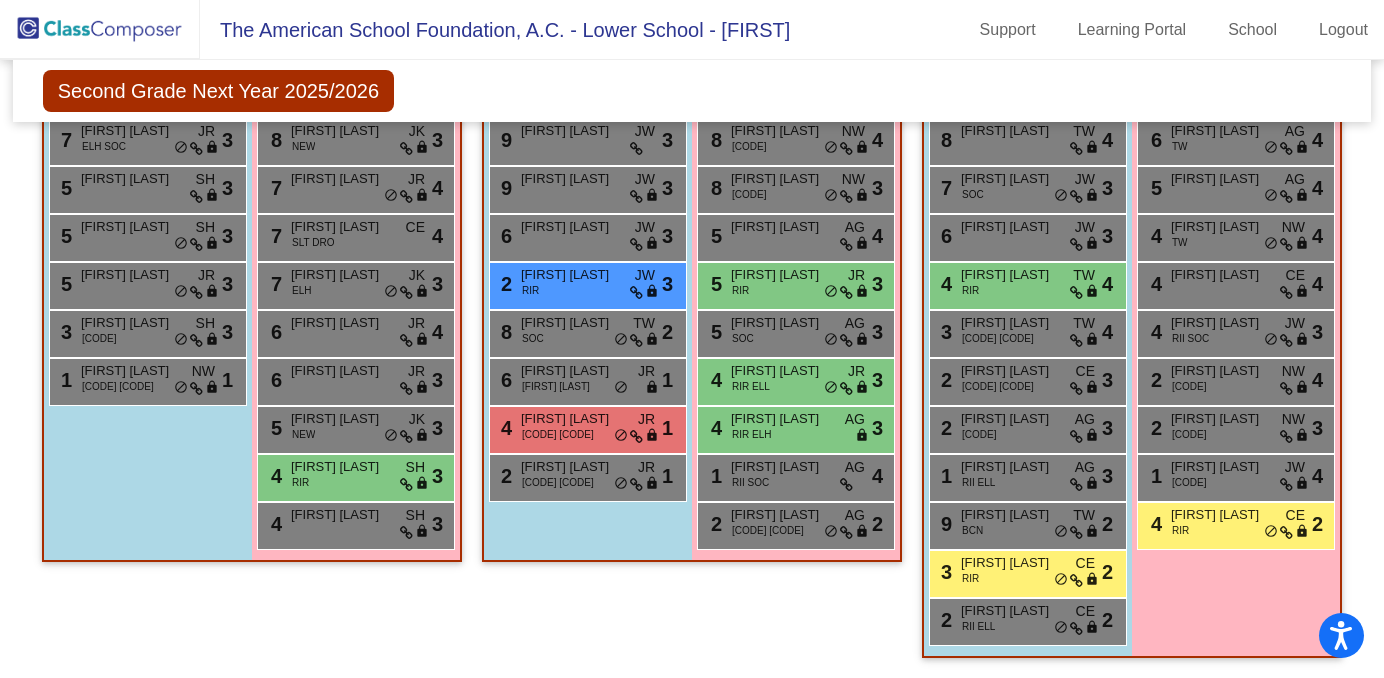 scroll, scrollTop: 2673, scrollLeft: 0, axis: vertical 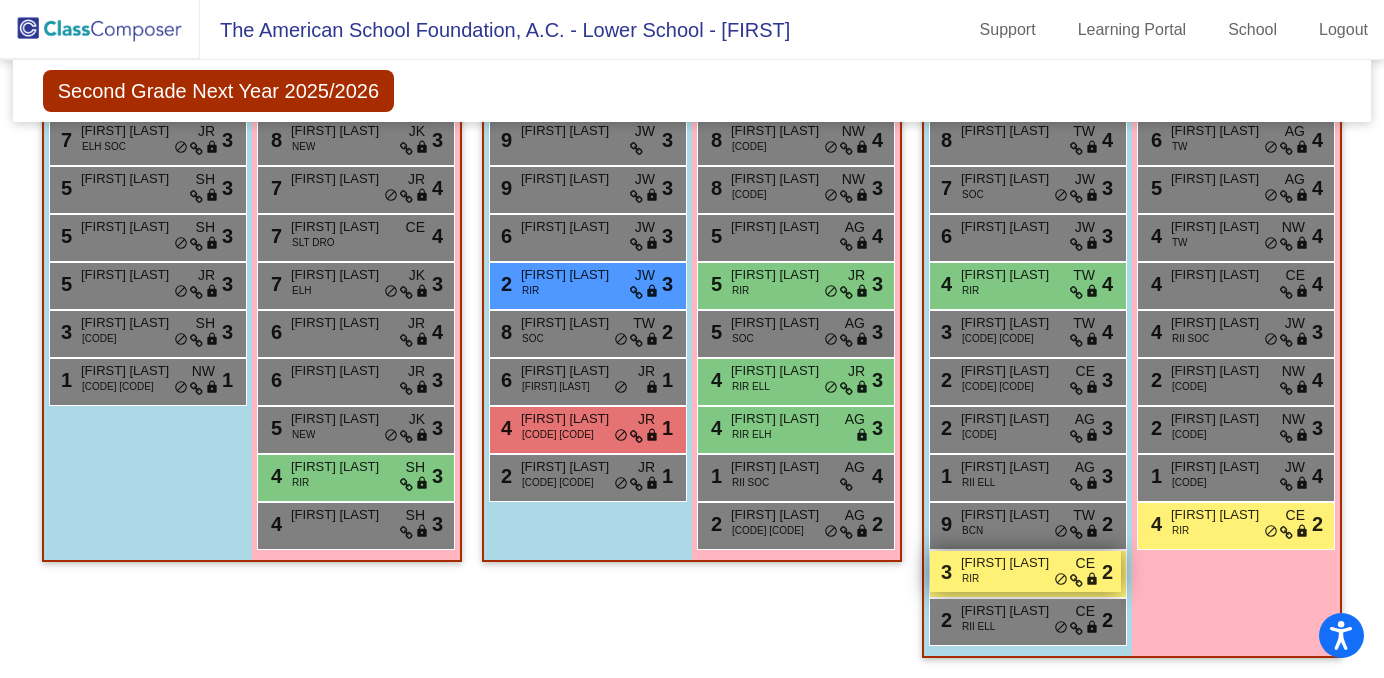 click on "[FIRST] [LAST]" at bounding box center [1011, 563] 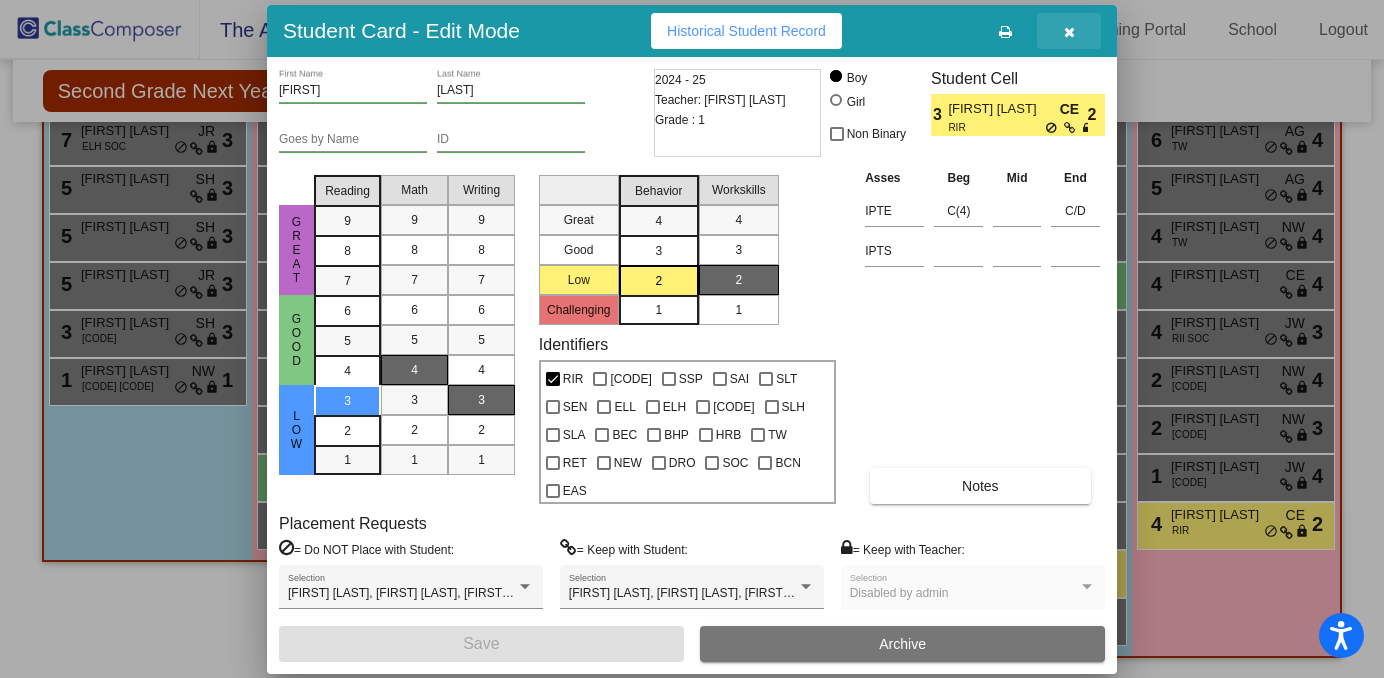 click at bounding box center [1069, 31] 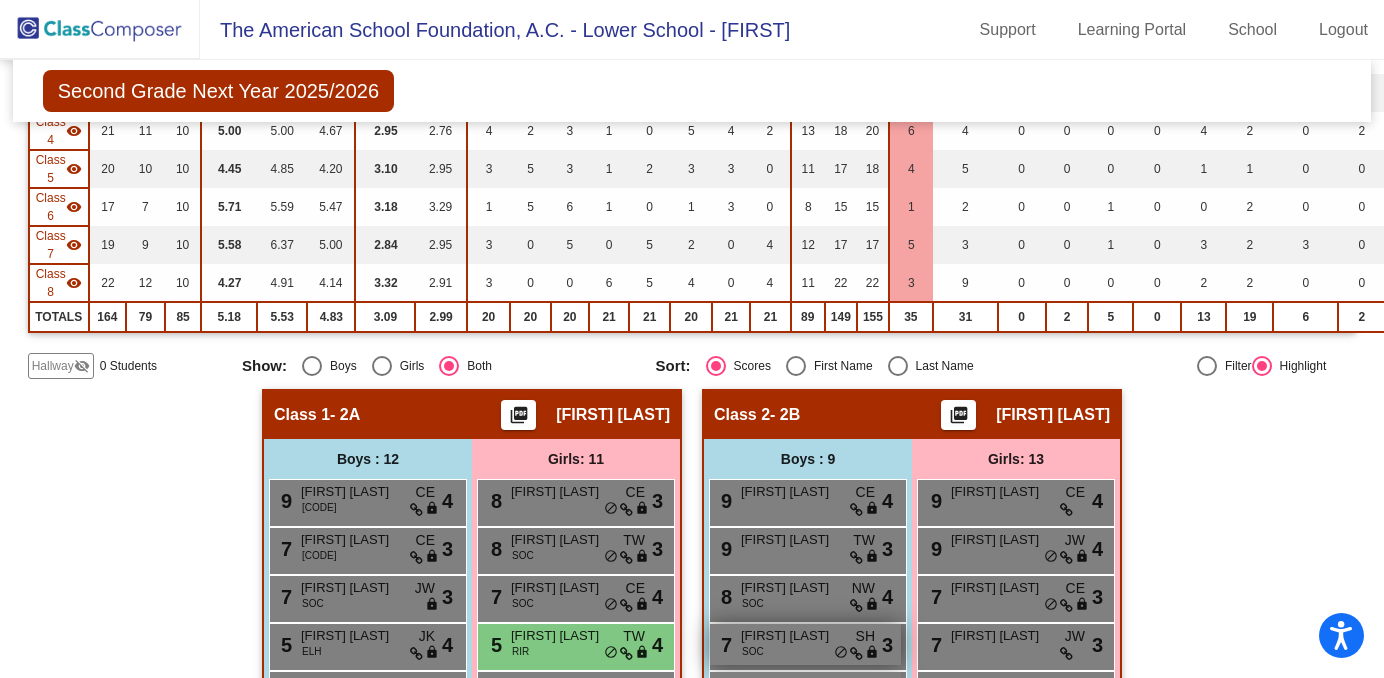 scroll, scrollTop: 0, scrollLeft: 0, axis: both 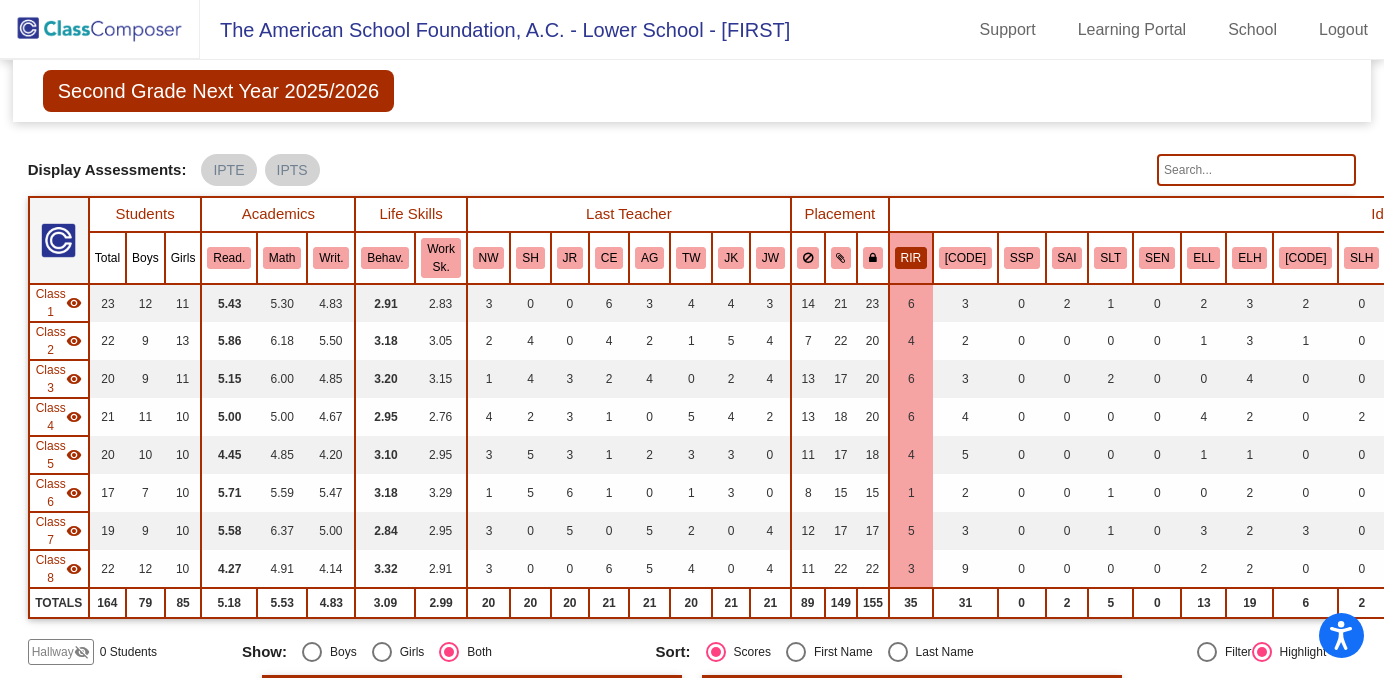 click on "RIR" 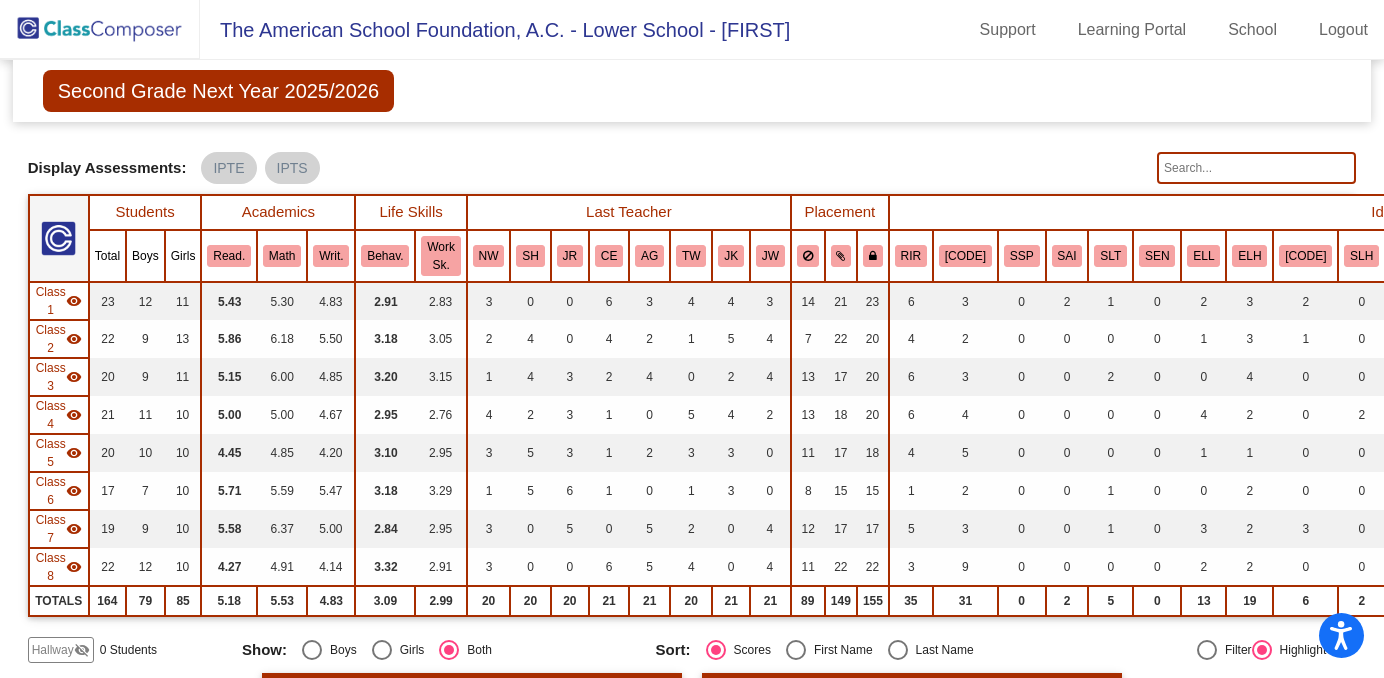 scroll, scrollTop: 0, scrollLeft: 0, axis: both 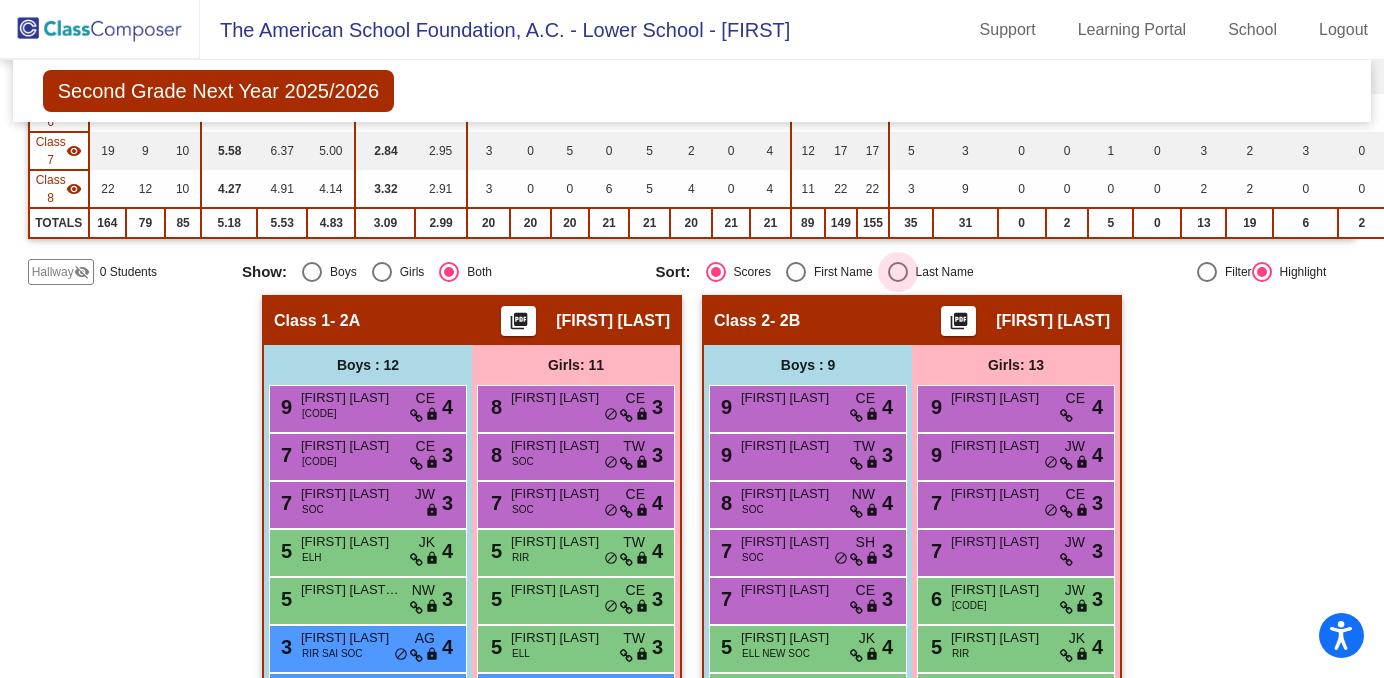 click at bounding box center (898, 272) 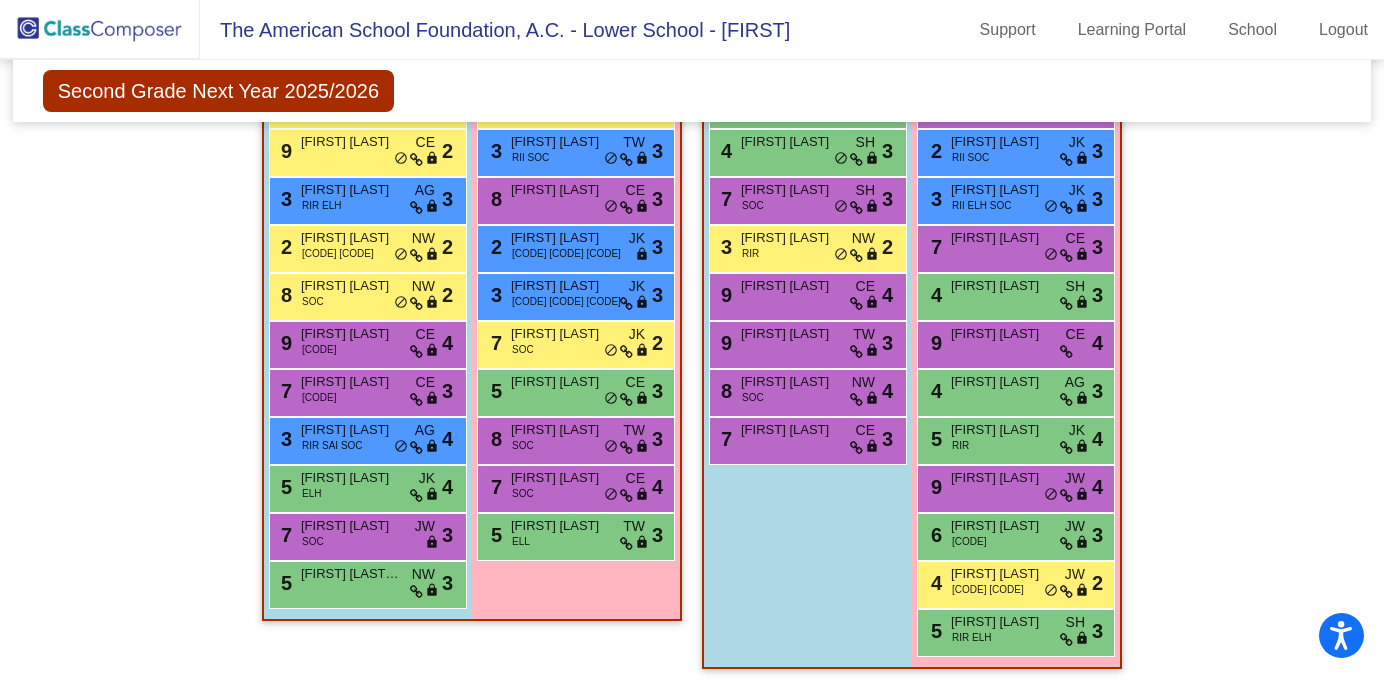 scroll, scrollTop: 735, scrollLeft: 0, axis: vertical 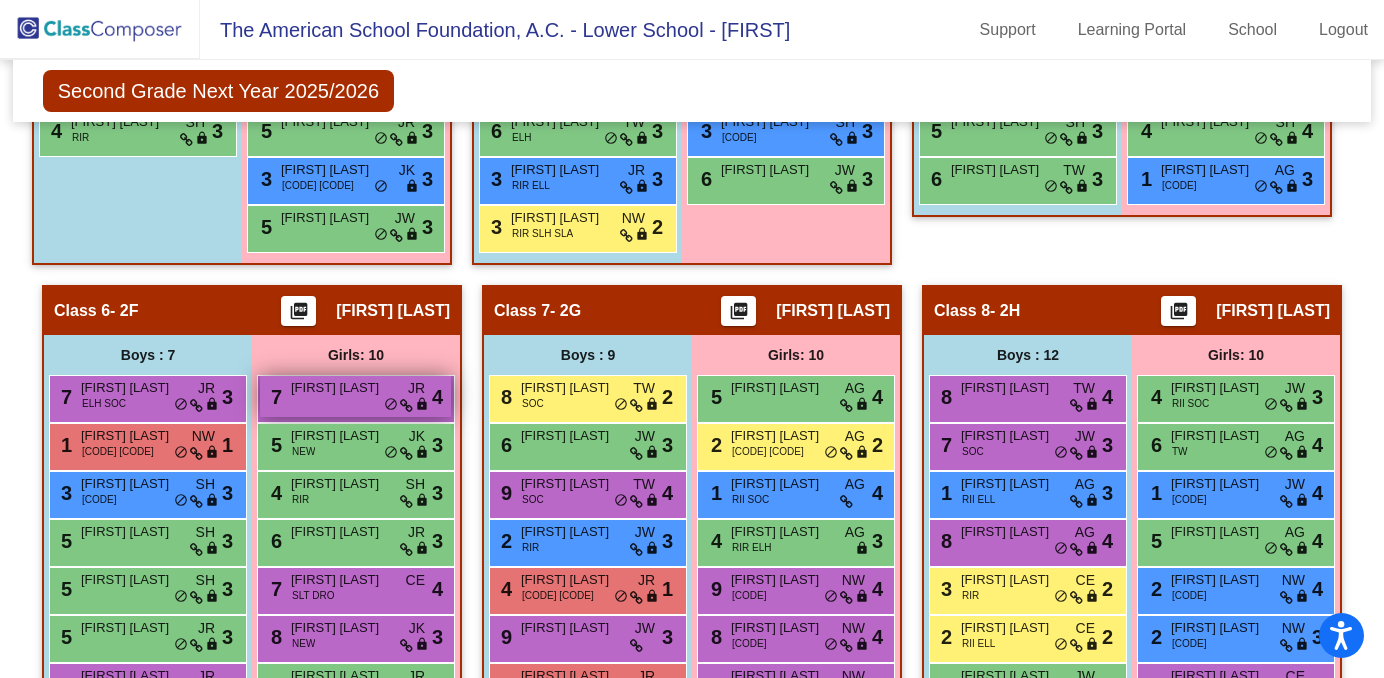 click on "[FIRST] [LAST]" at bounding box center (341, 388) 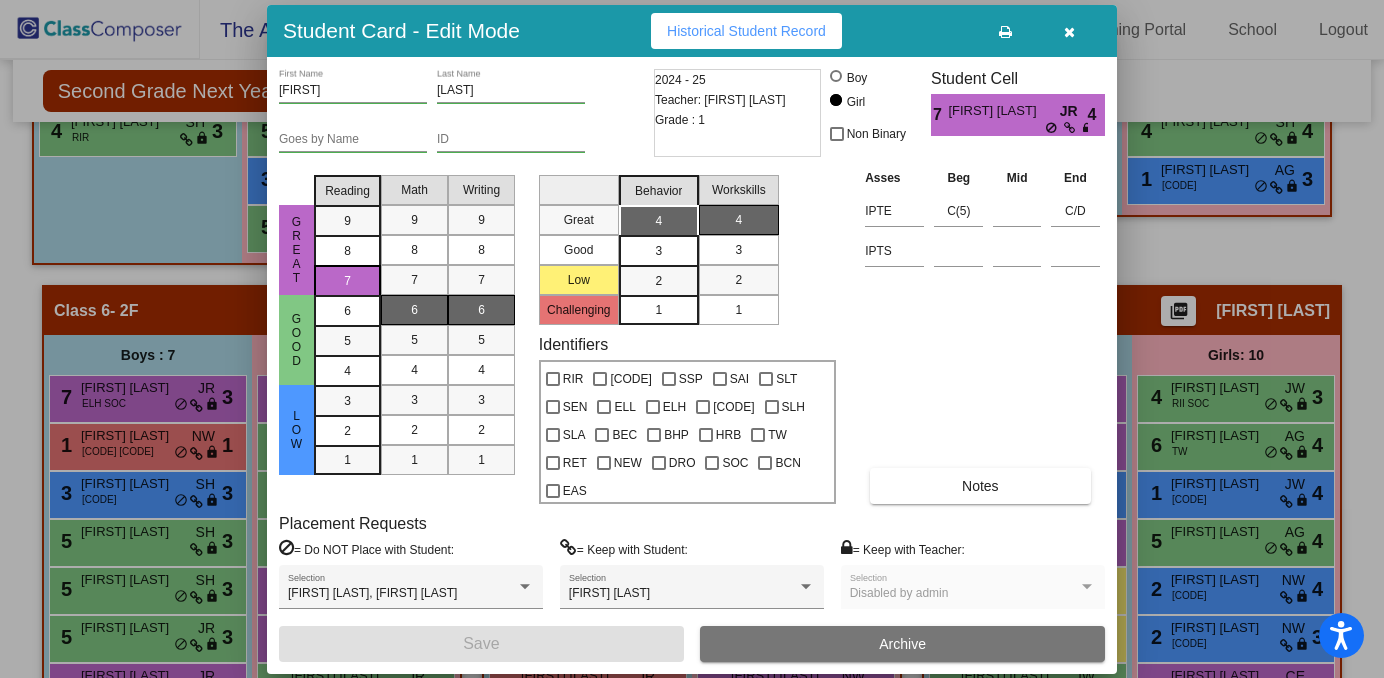 click at bounding box center (1069, 32) 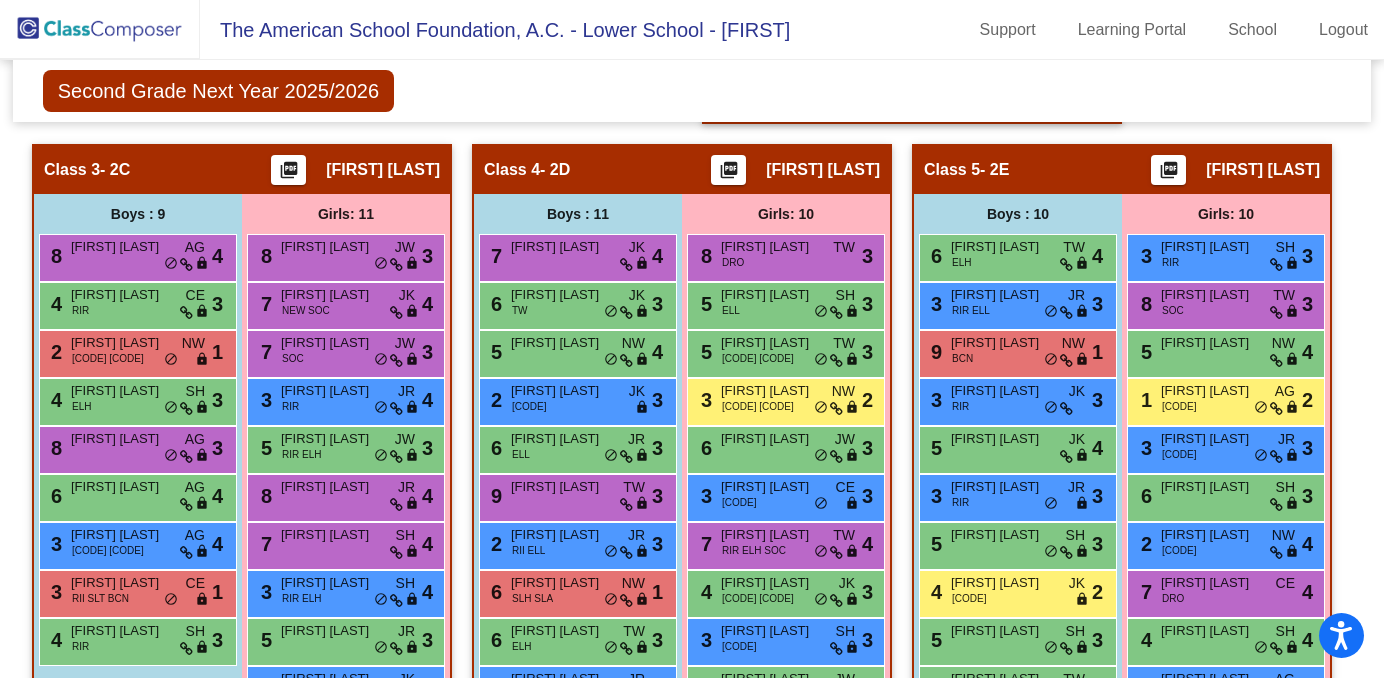 scroll, scrollTop: 1273, scrollLeft: 0, axis: vertical 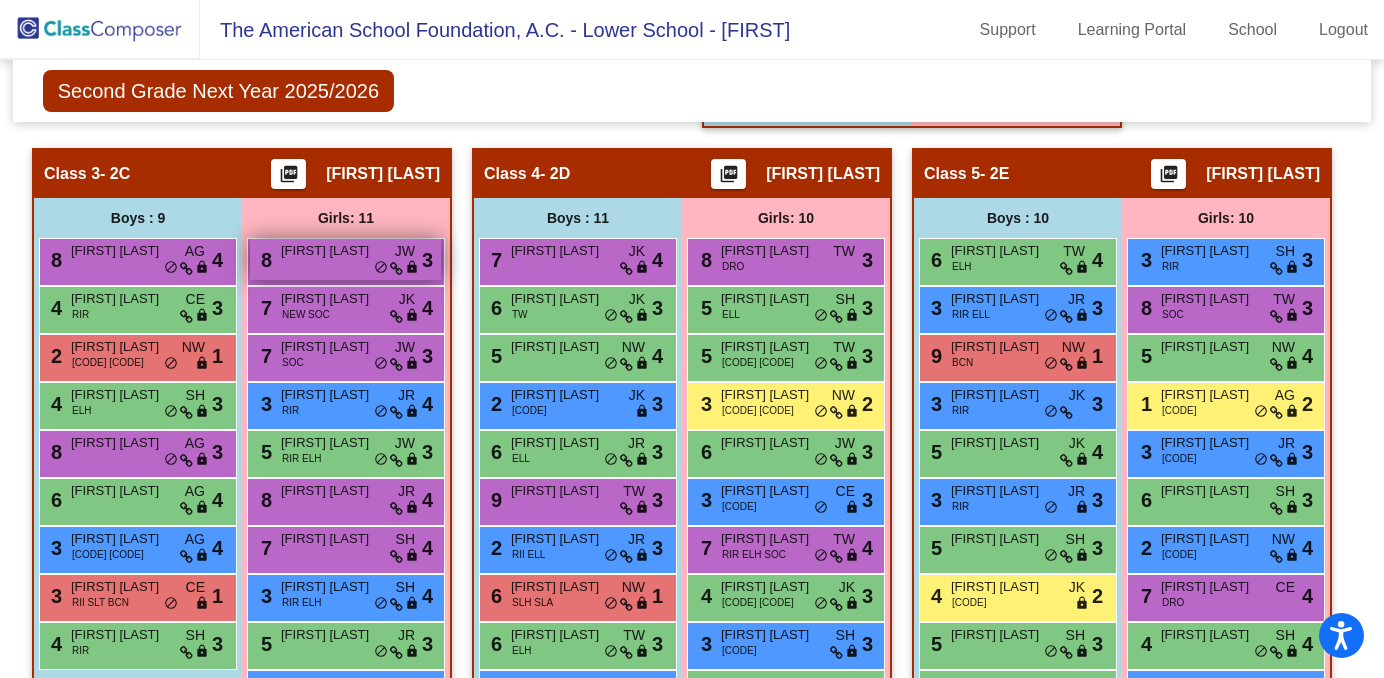 click on "[NUMBER] [FIRST] [LAST] JW lock do_not_disturb_alt [NUMBER]" at bounding box center (345, 259) 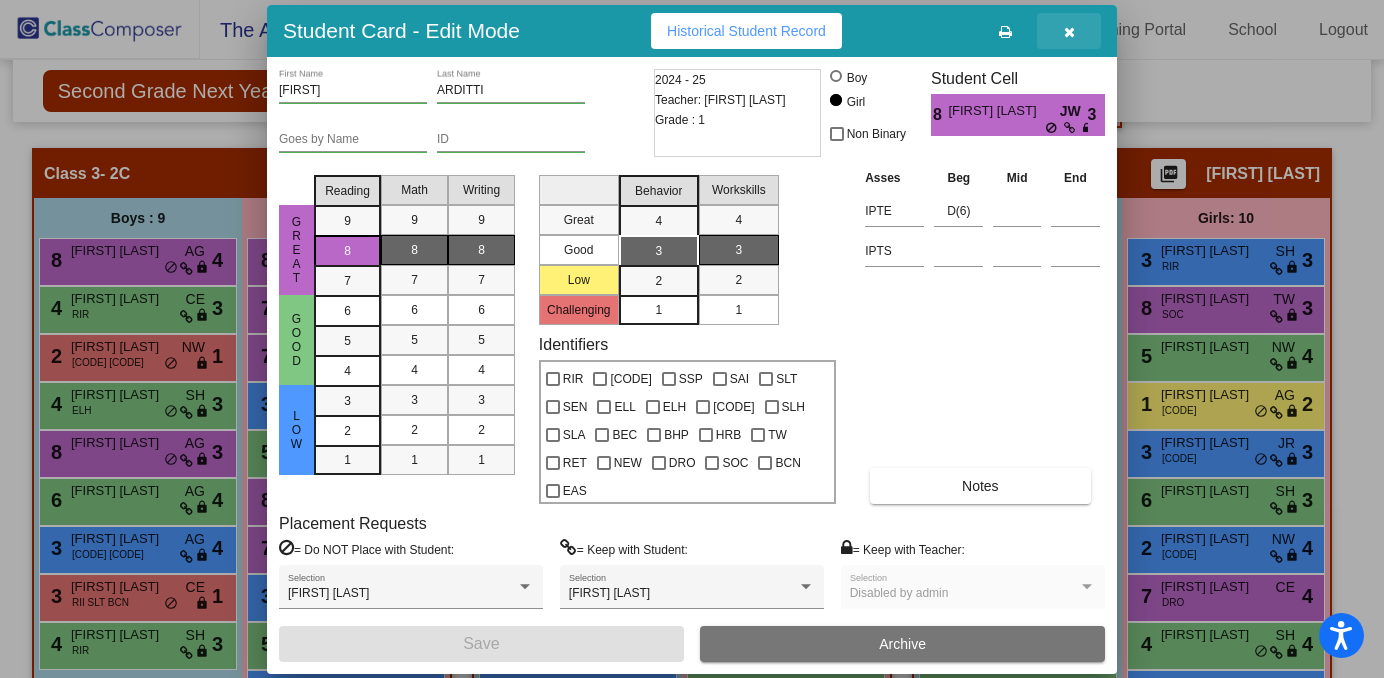 click at bounding box center [1069, 32] 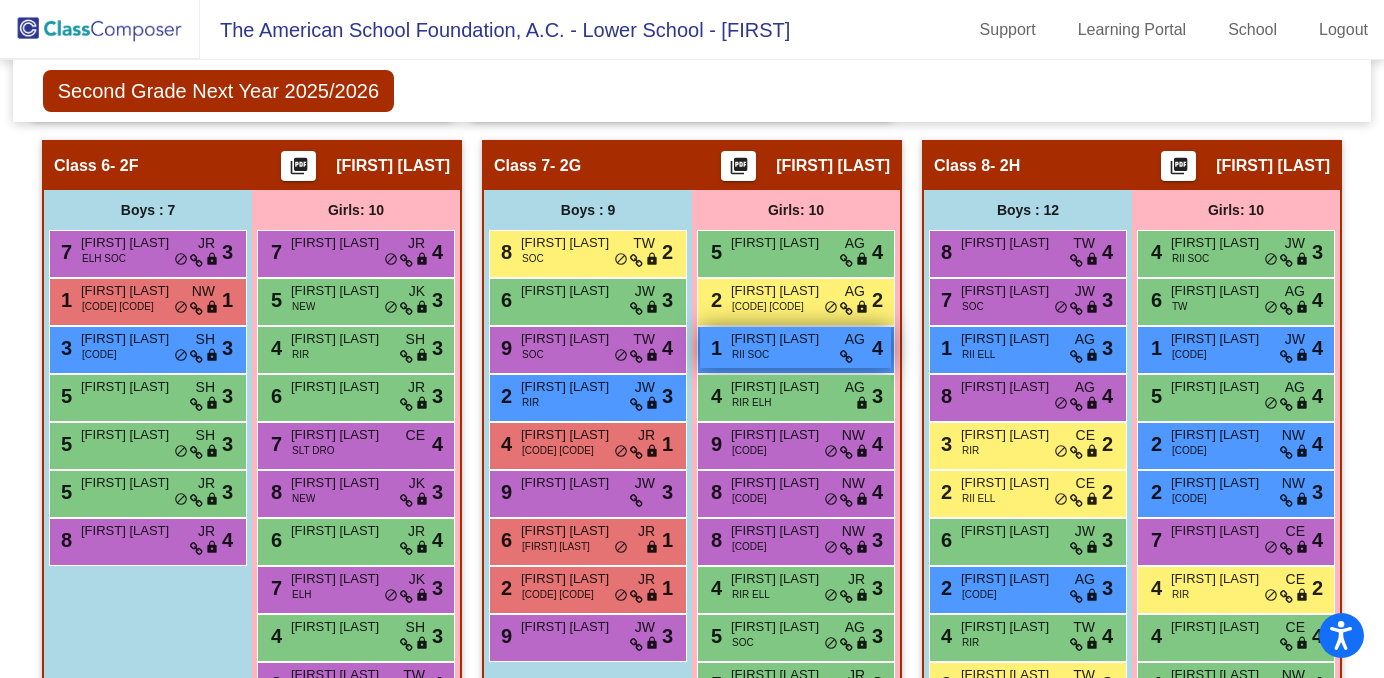 scroll, scrollTop: 1920, scrollLeft: 0, axis: vertical 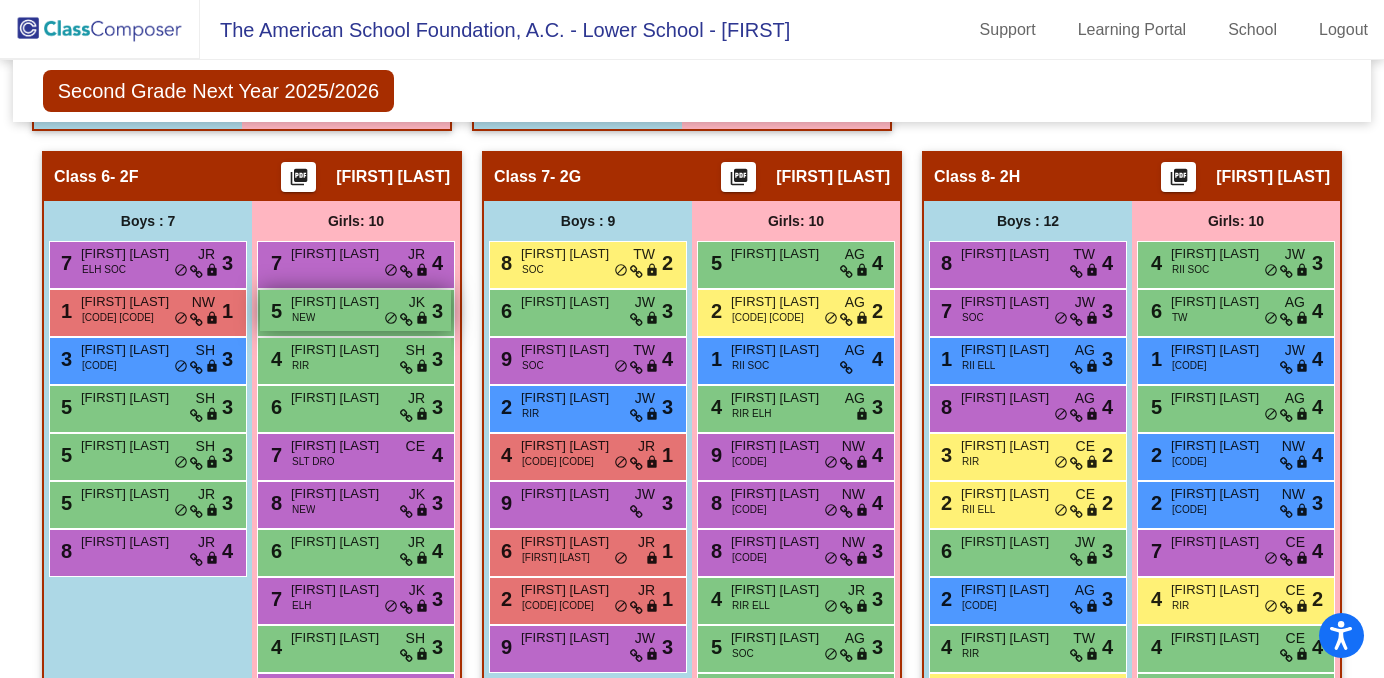 click on "5 [FIRST] [LAST] NEW JK lock do_not_disturb_alt 3" at bounding box center (355, 310) 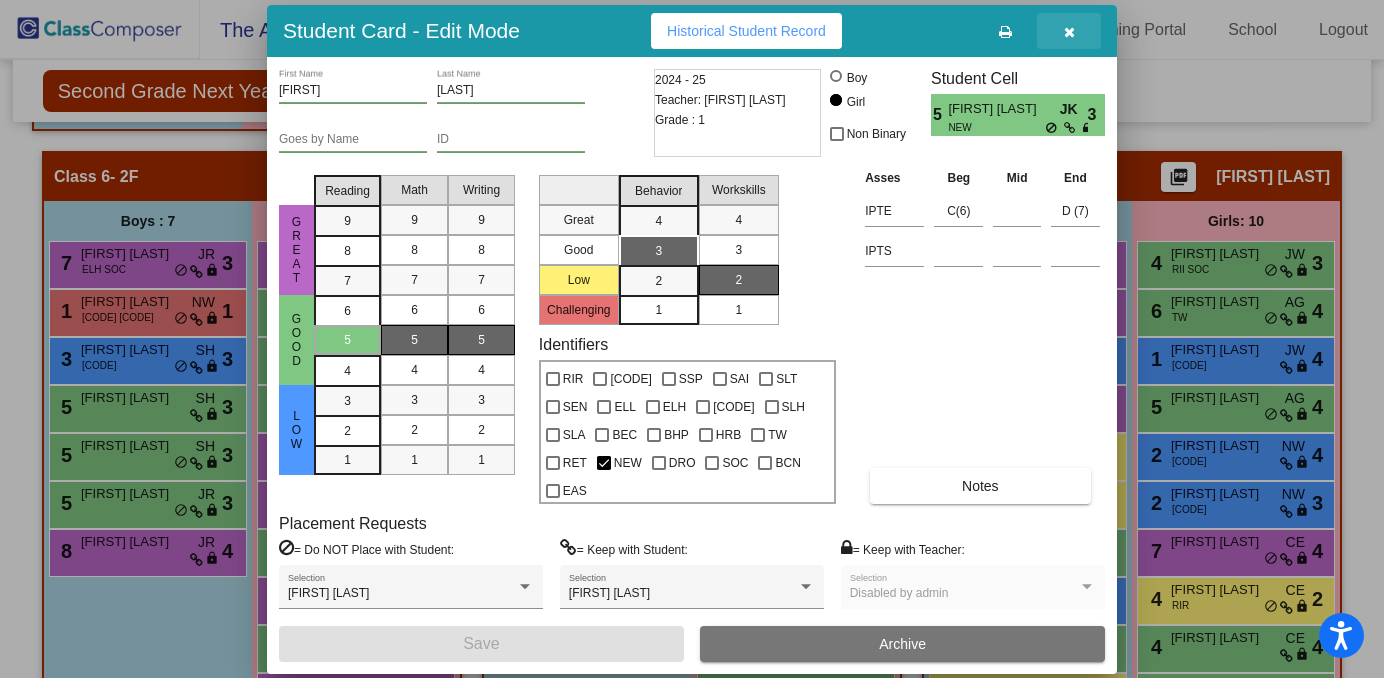 click at bounding box center (1069, 32) 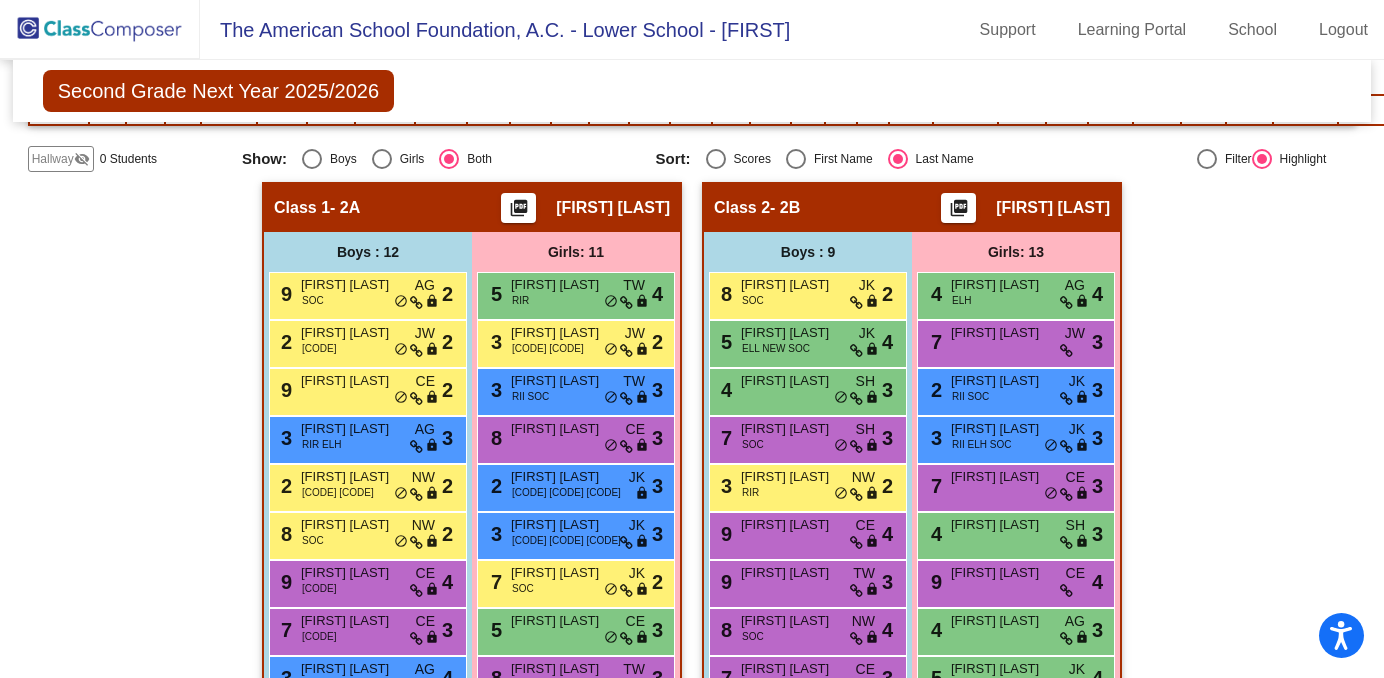 scroll, scrollTop: 500, scrollLeft: 0, axis: vertical 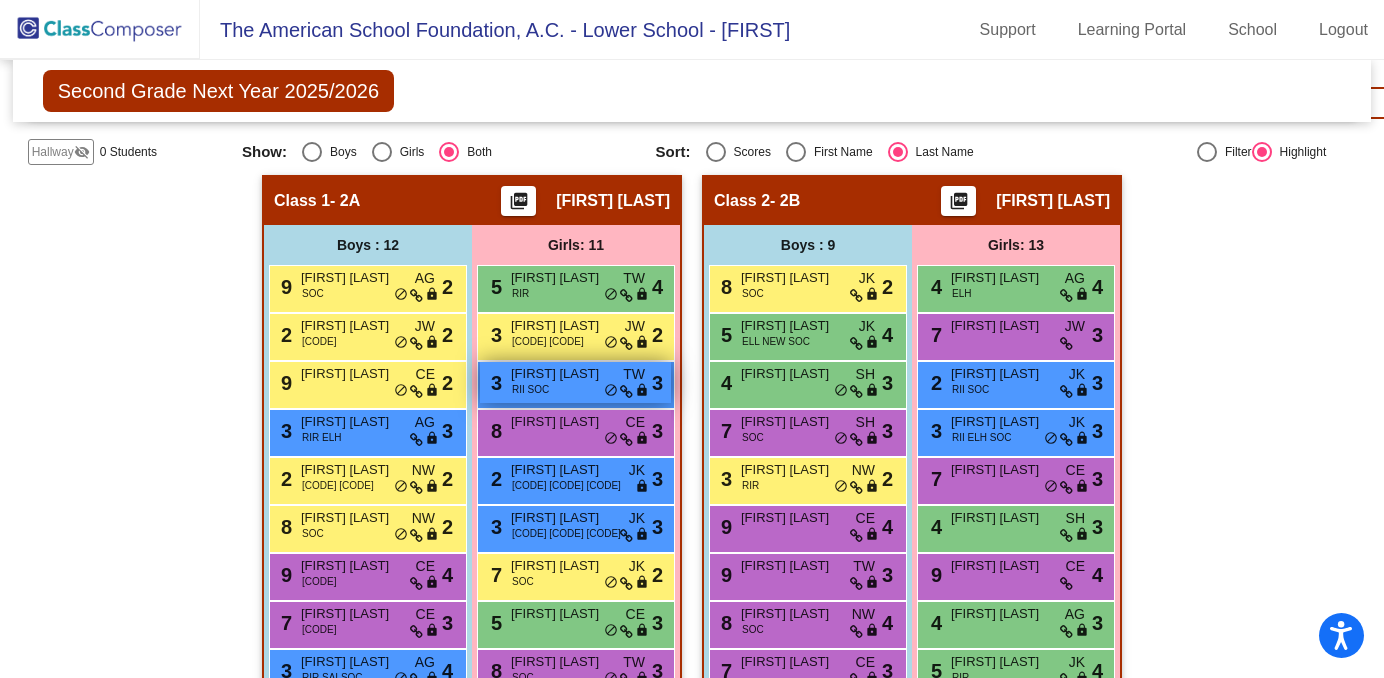 click on "3 [FIRST] [LAST] RII SOC TW lock do_not_disturb_alt 3" at bounding box center [575, 382] 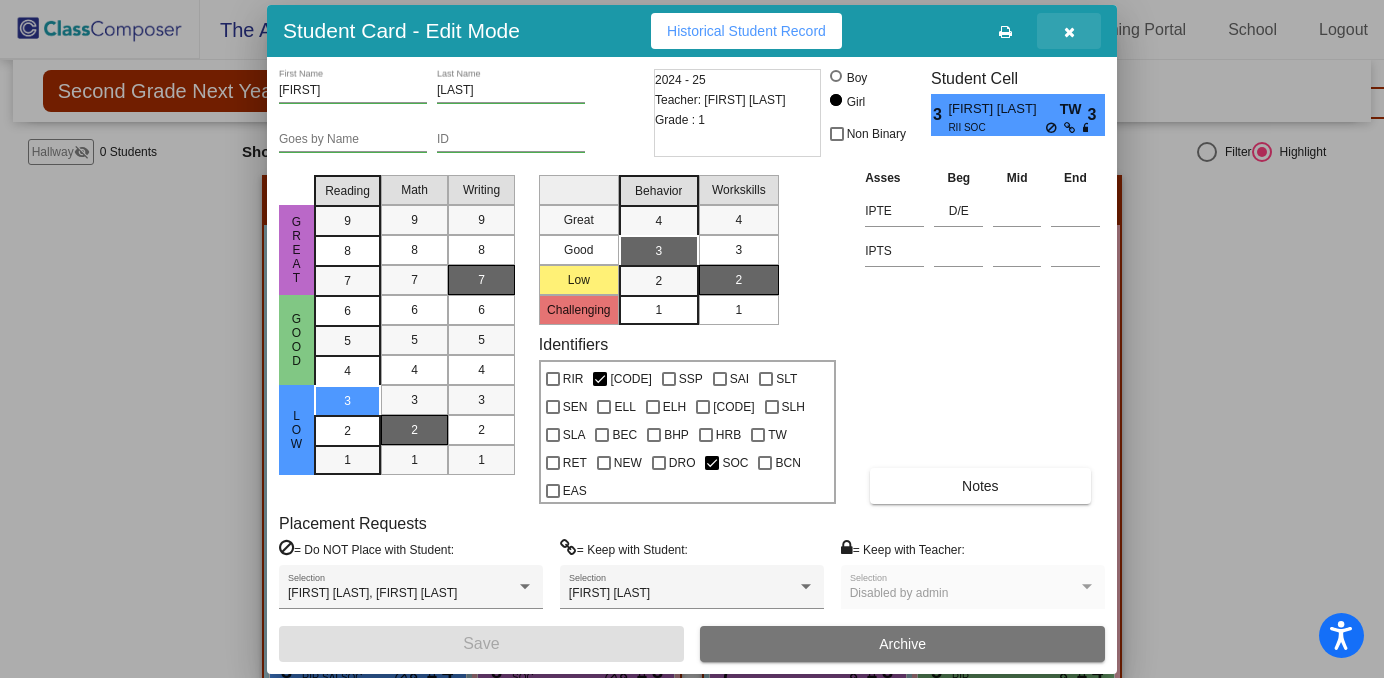 click at bounding box center [1069, 32] 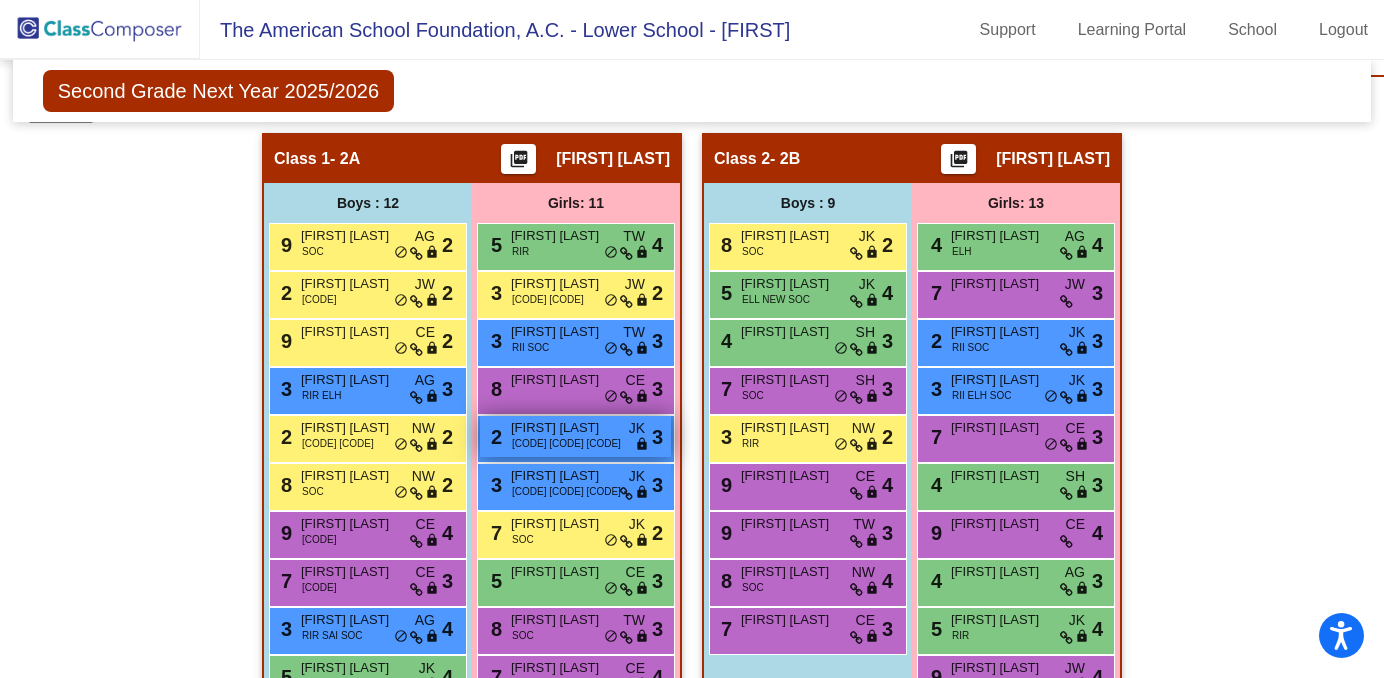 scroll, scrollTop: 548, scrollLeft: 0, axis: vertical 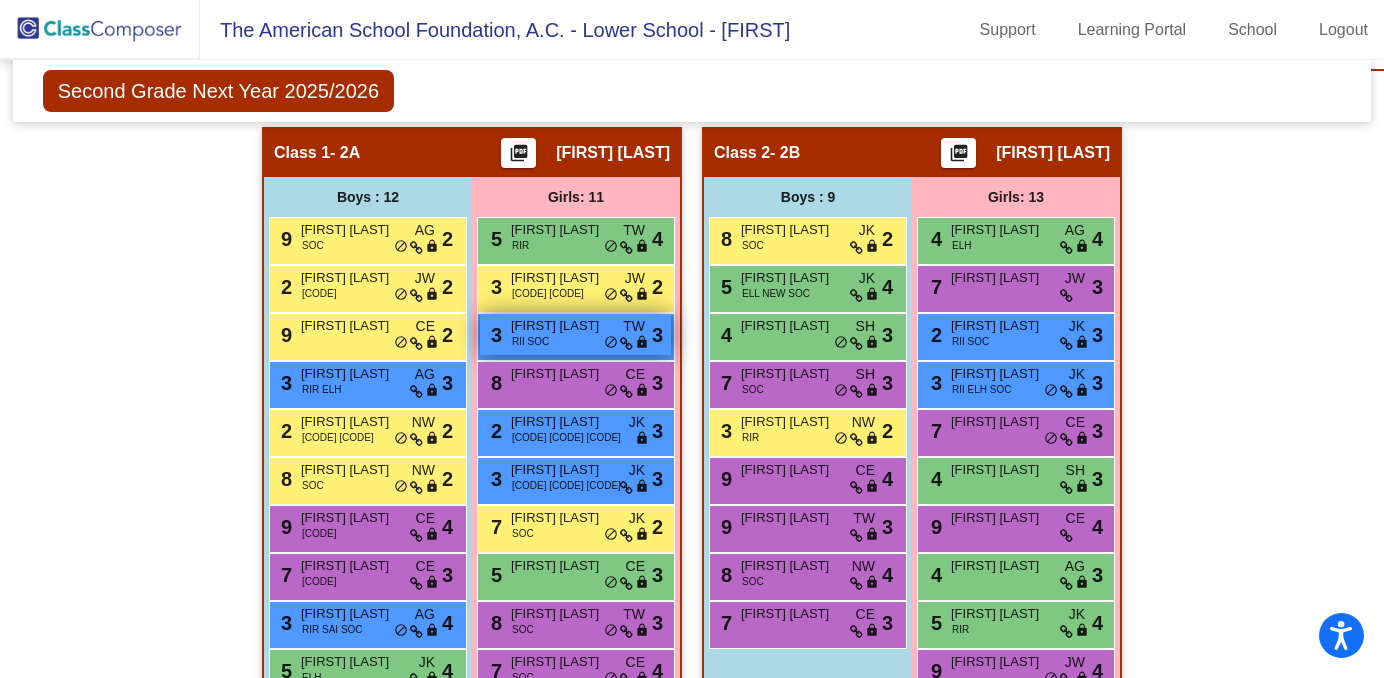 click on "3 [FIRST] [LAST] RII SOC TW lock do_not_disturb_alt 3" at bounding box center [575, 334] 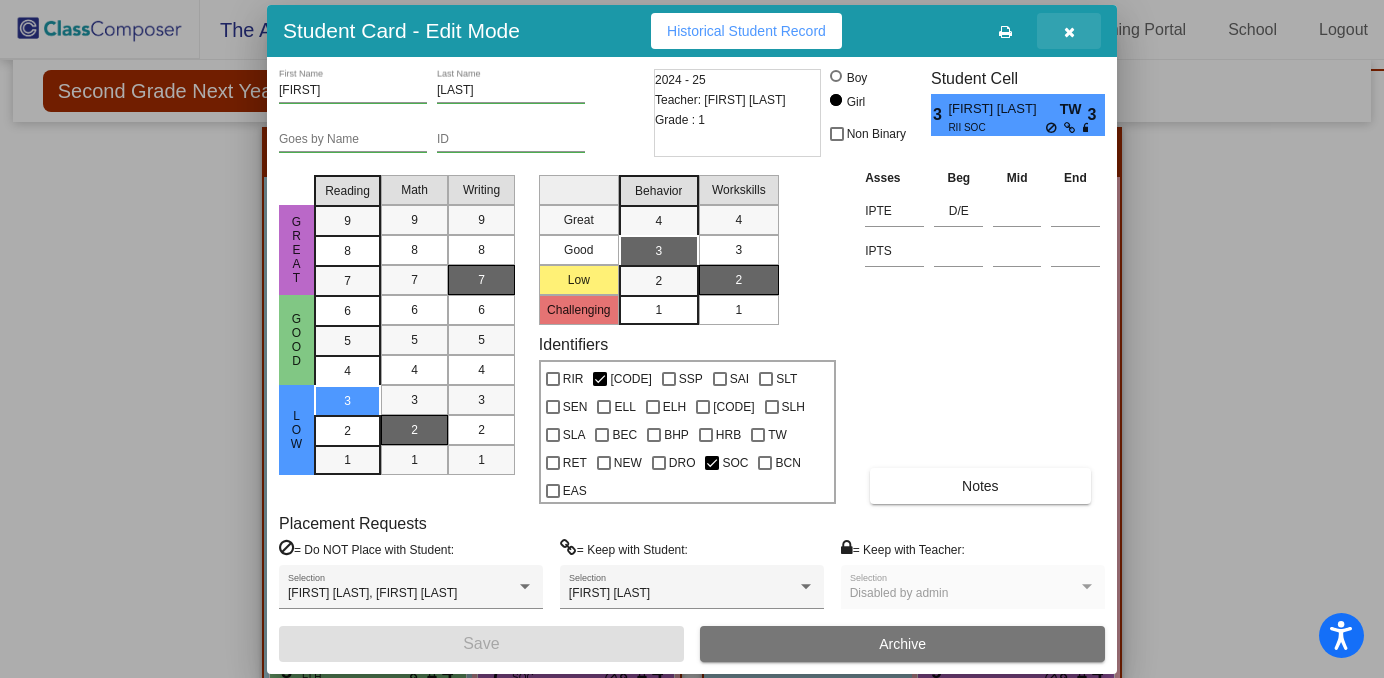 click at bounding box center (1069, 32) 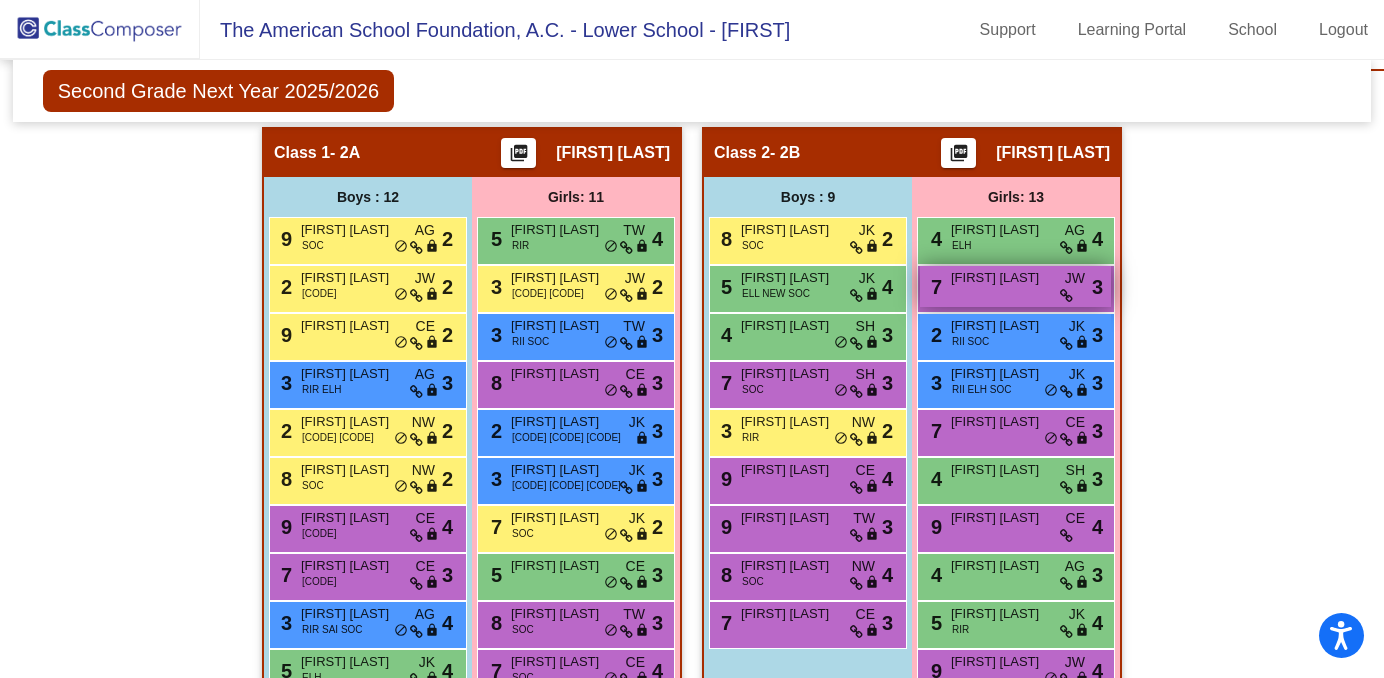 click on "[NUMBER] [FIRST] [LAST] JW lock do_not_disturb_alt [NUMBER]" at bounding box center [1015, 286] 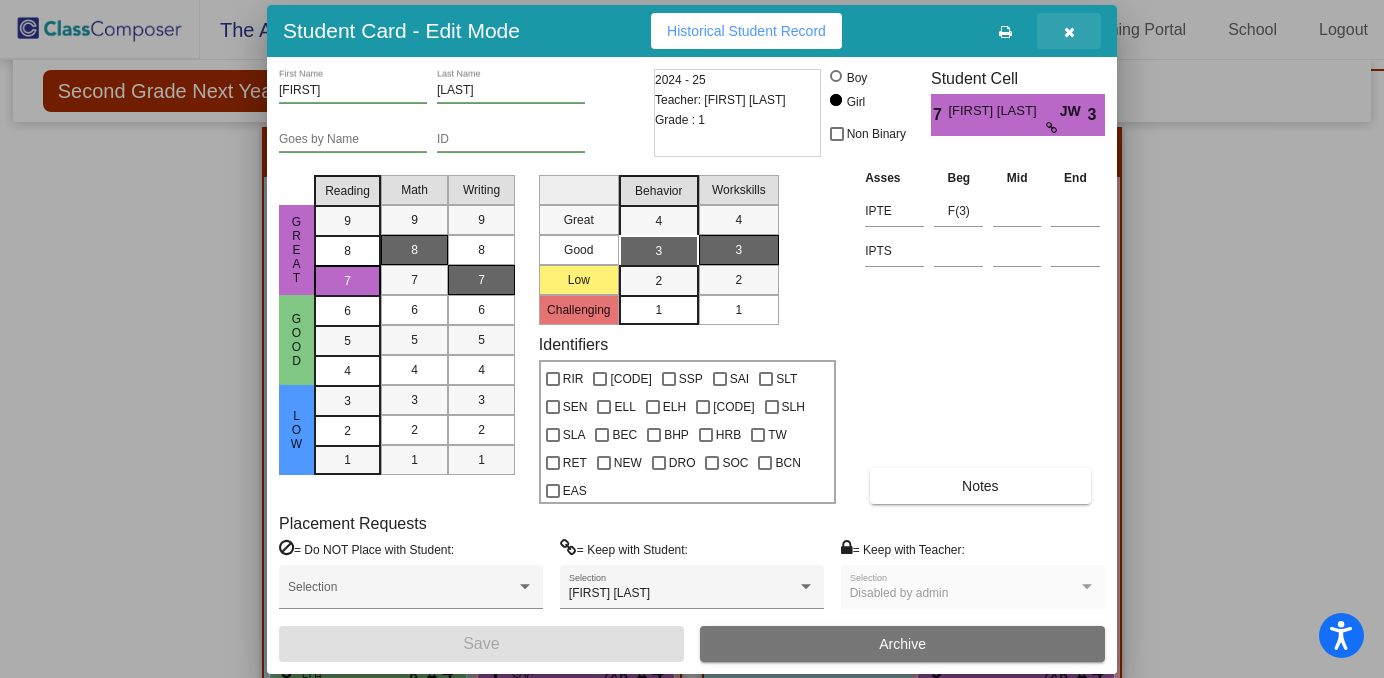 click at bounding box center (1069, 32) 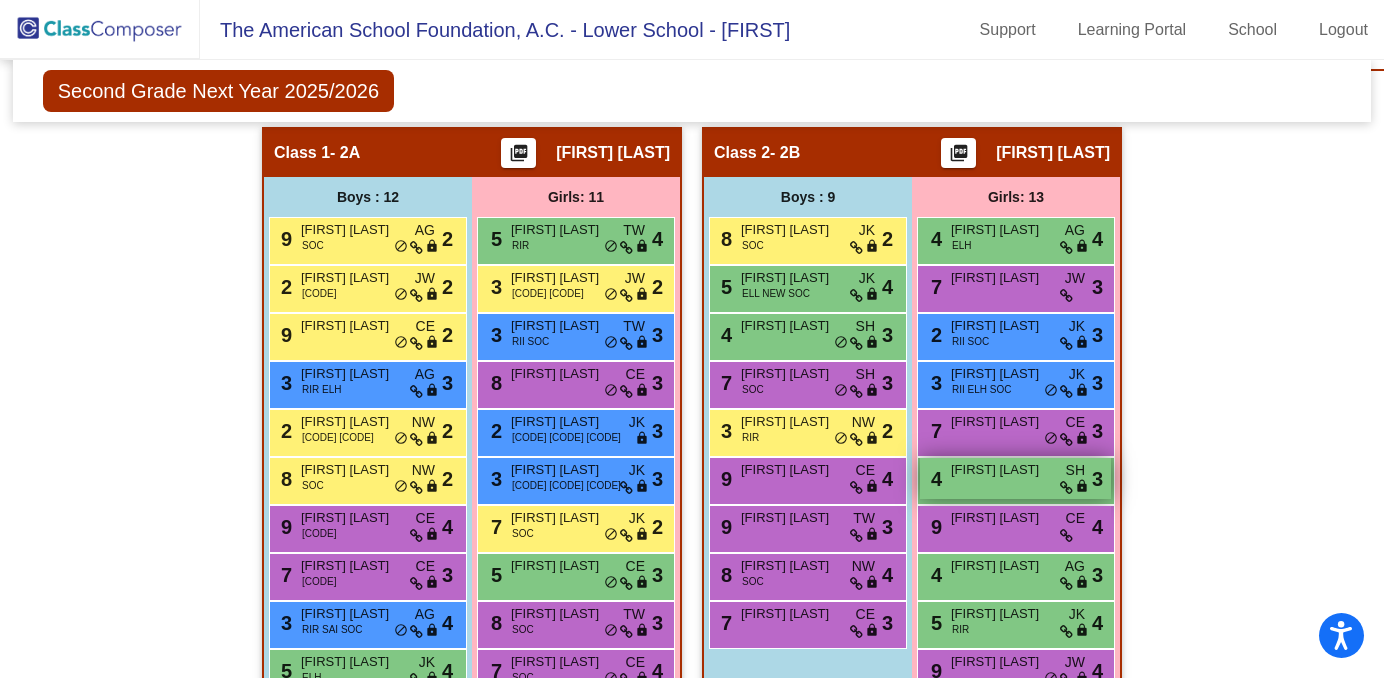 click on "[NUMBER] [FIRST] [LAST] SH lock do_not_disturb_alt [NUMBER]" at bounding box center [1015, 478] 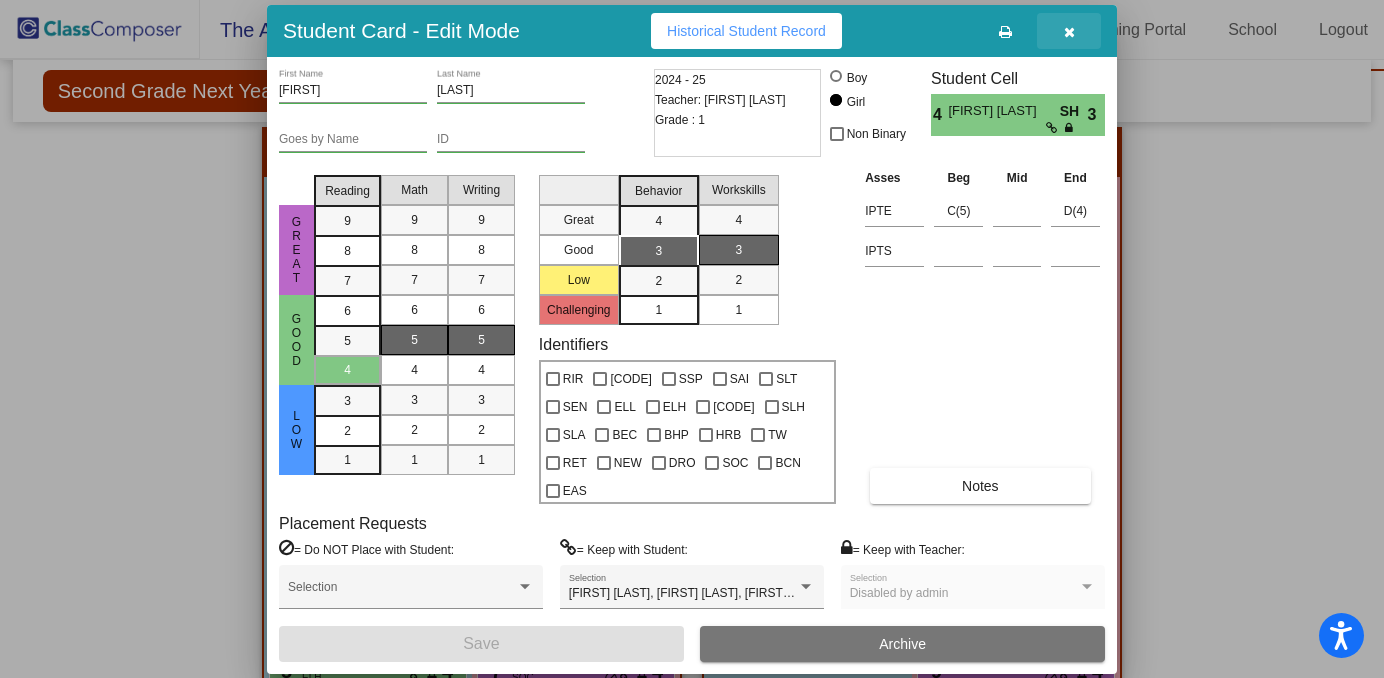 click at bounding box center (1069, 32) 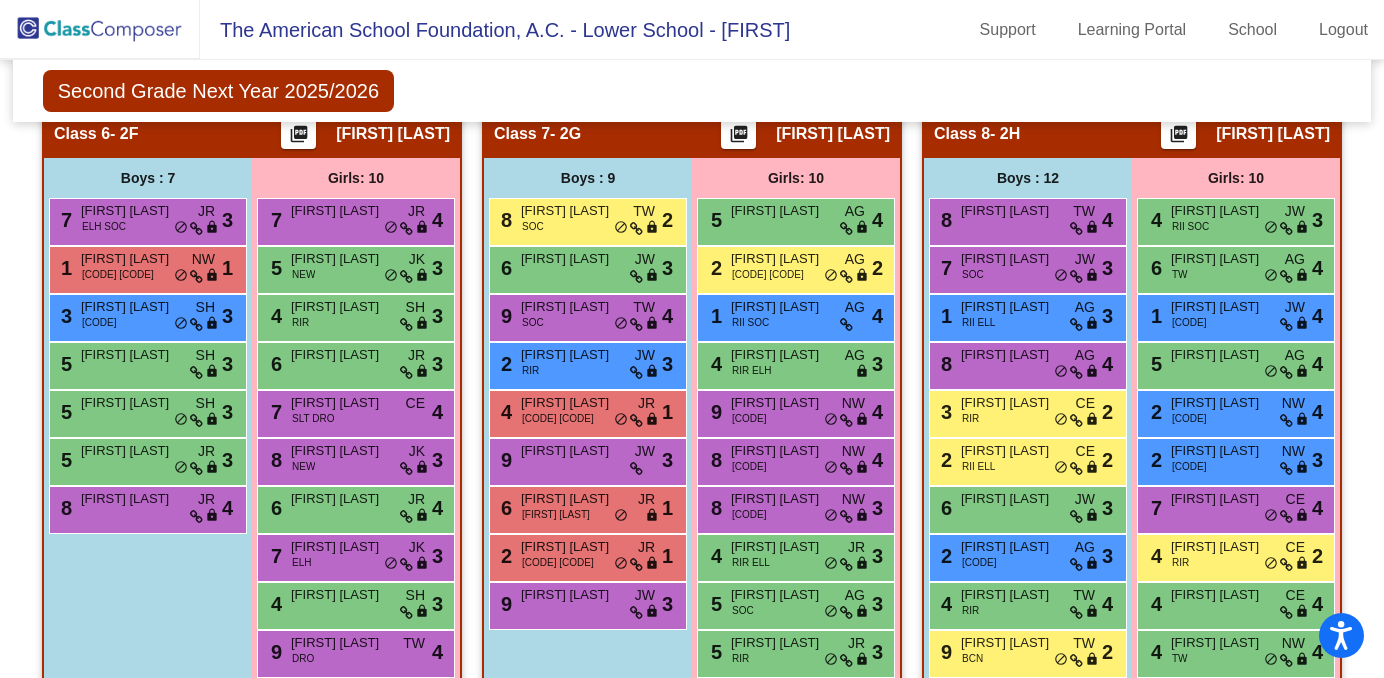 scroll, scrollTop: 1927, scrollLeft: 0, axis: vertical 